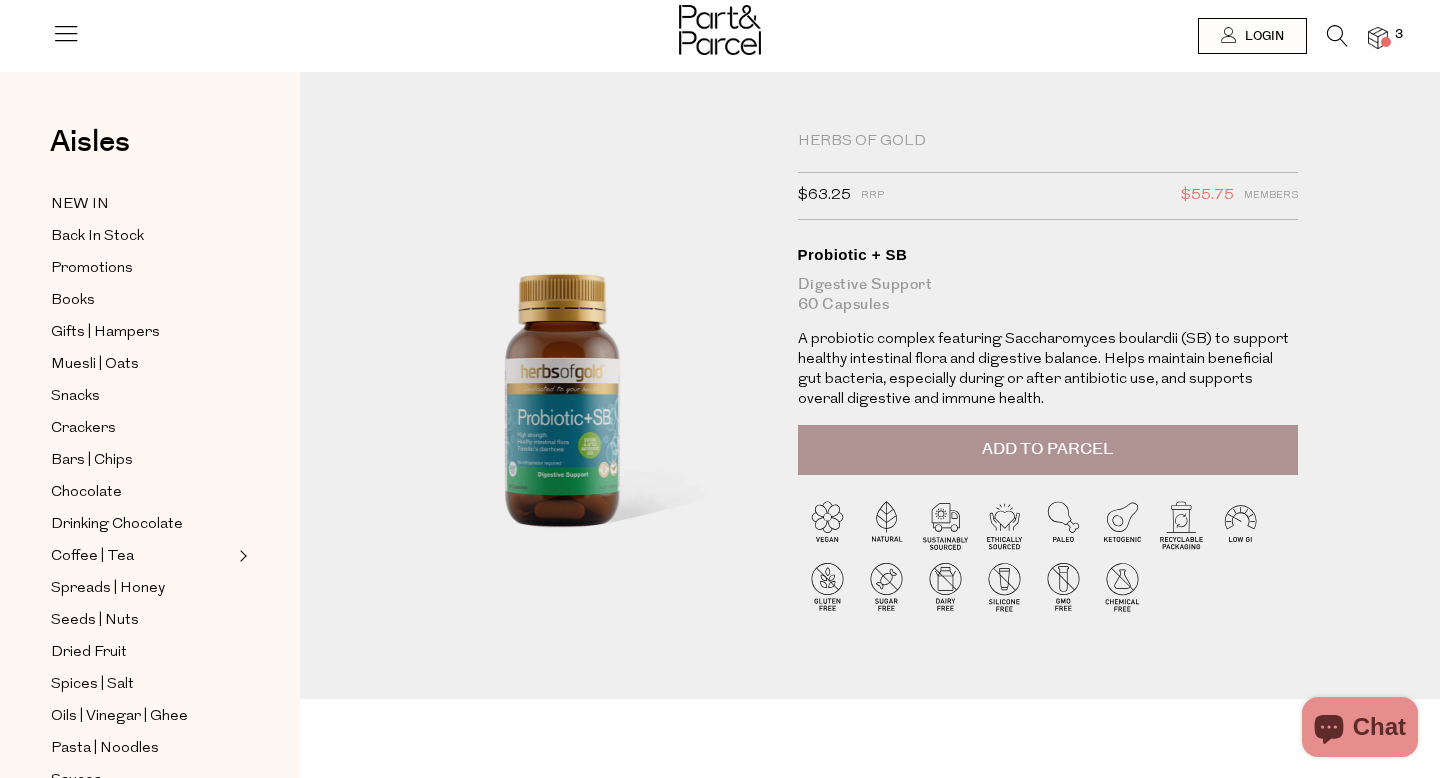 scroll, scrollTop: 0, scrollLeft: 0, axis: both 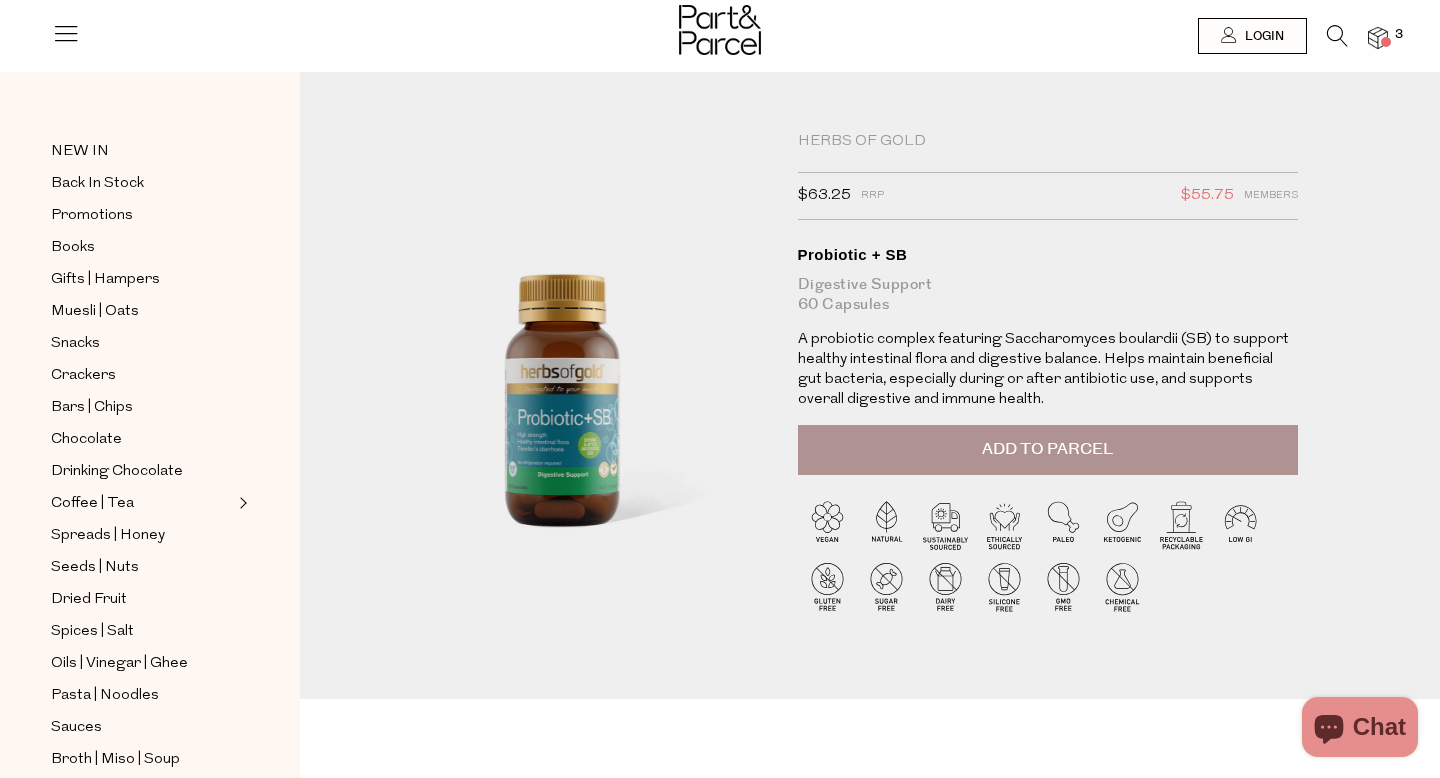 click at bounding box center [1386, 42] 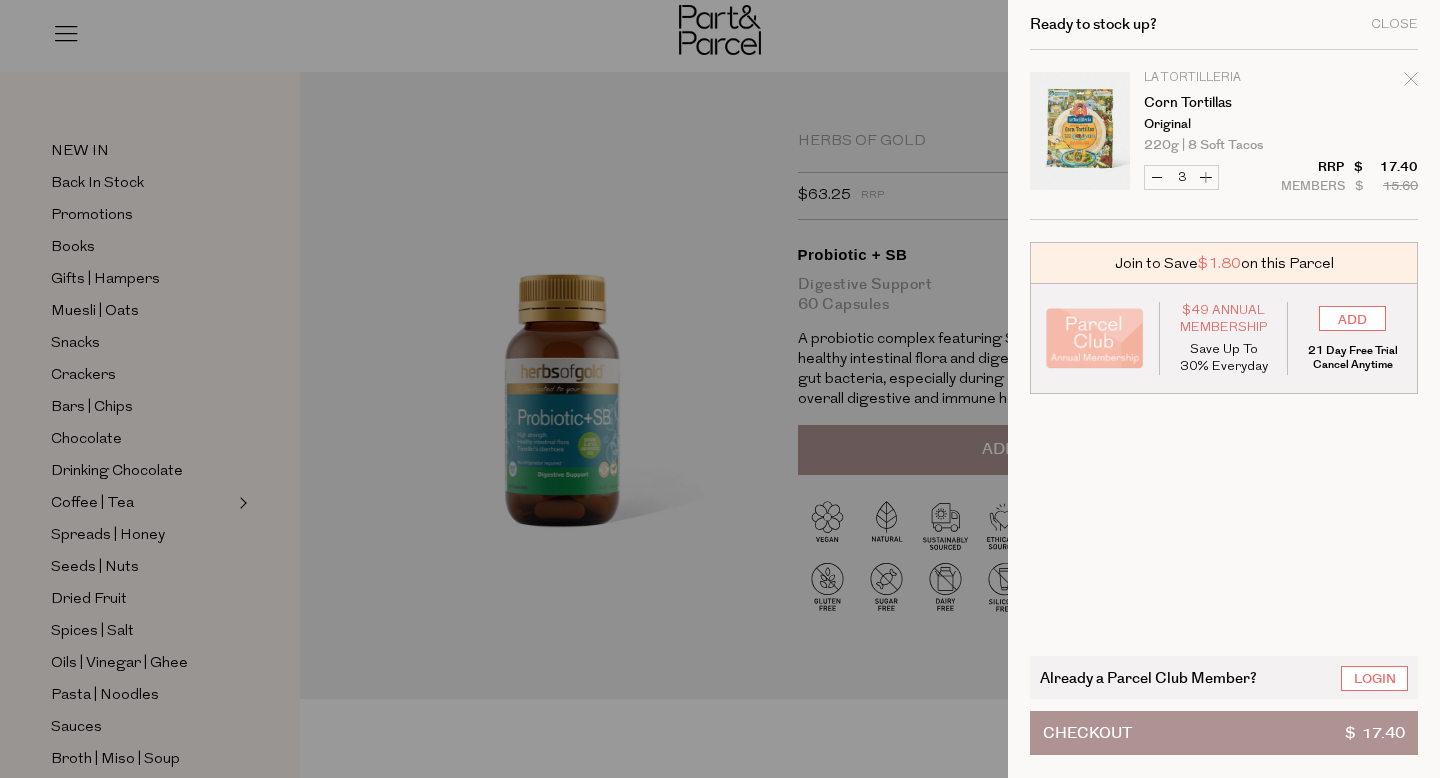 click at bounding box center [720, 389] 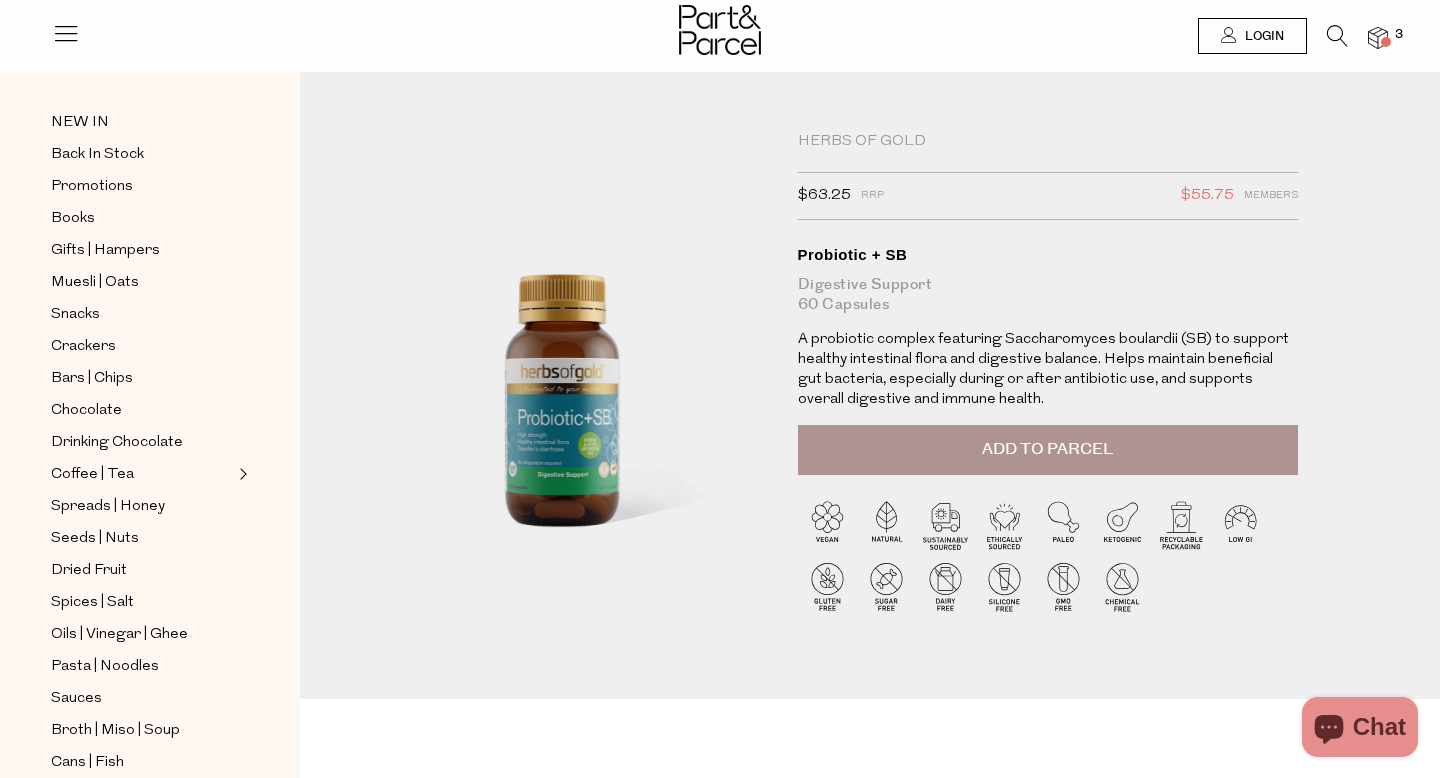 scroll, scrollTop: 84, scrollLeft: 0, axis: vertical 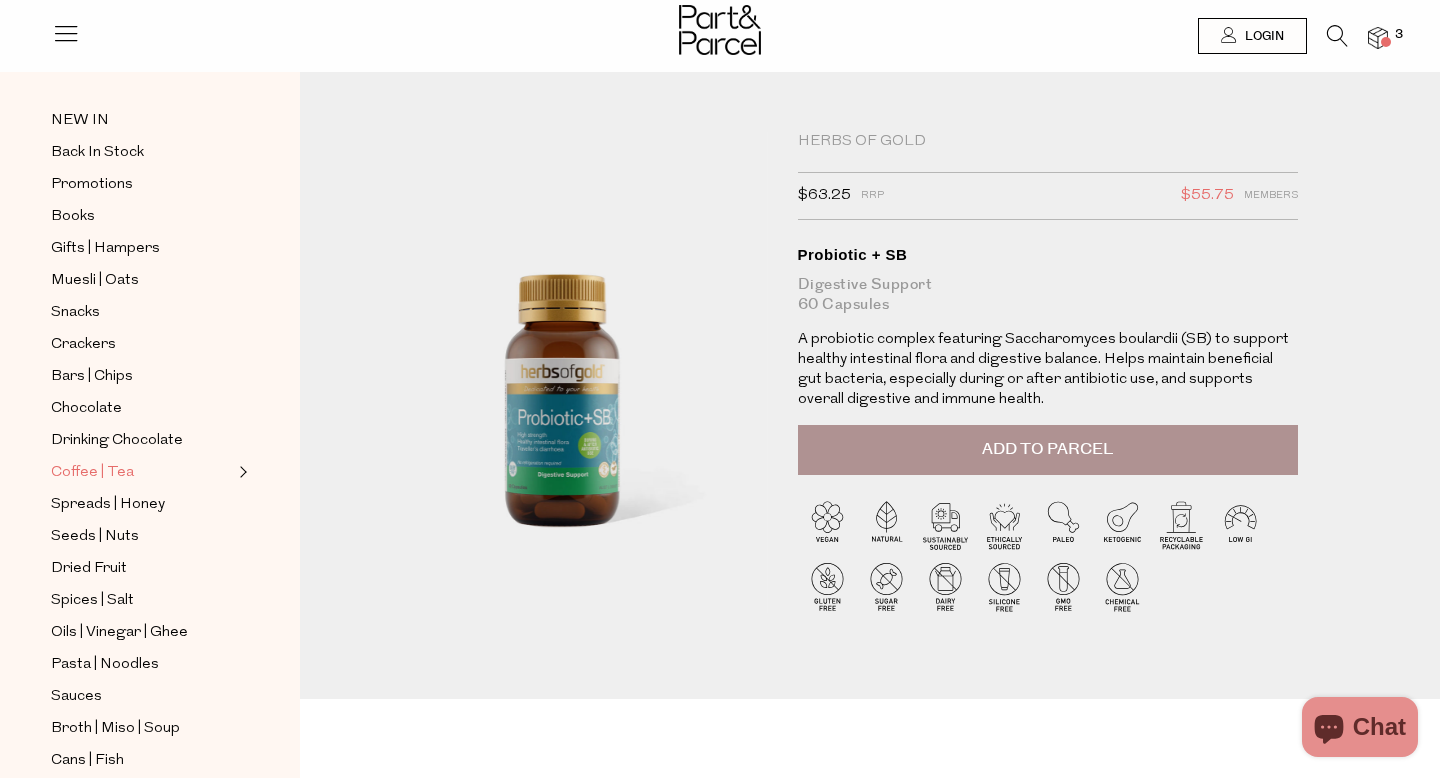 click on "Coffee | Tea" at bounding box center [92, 473] 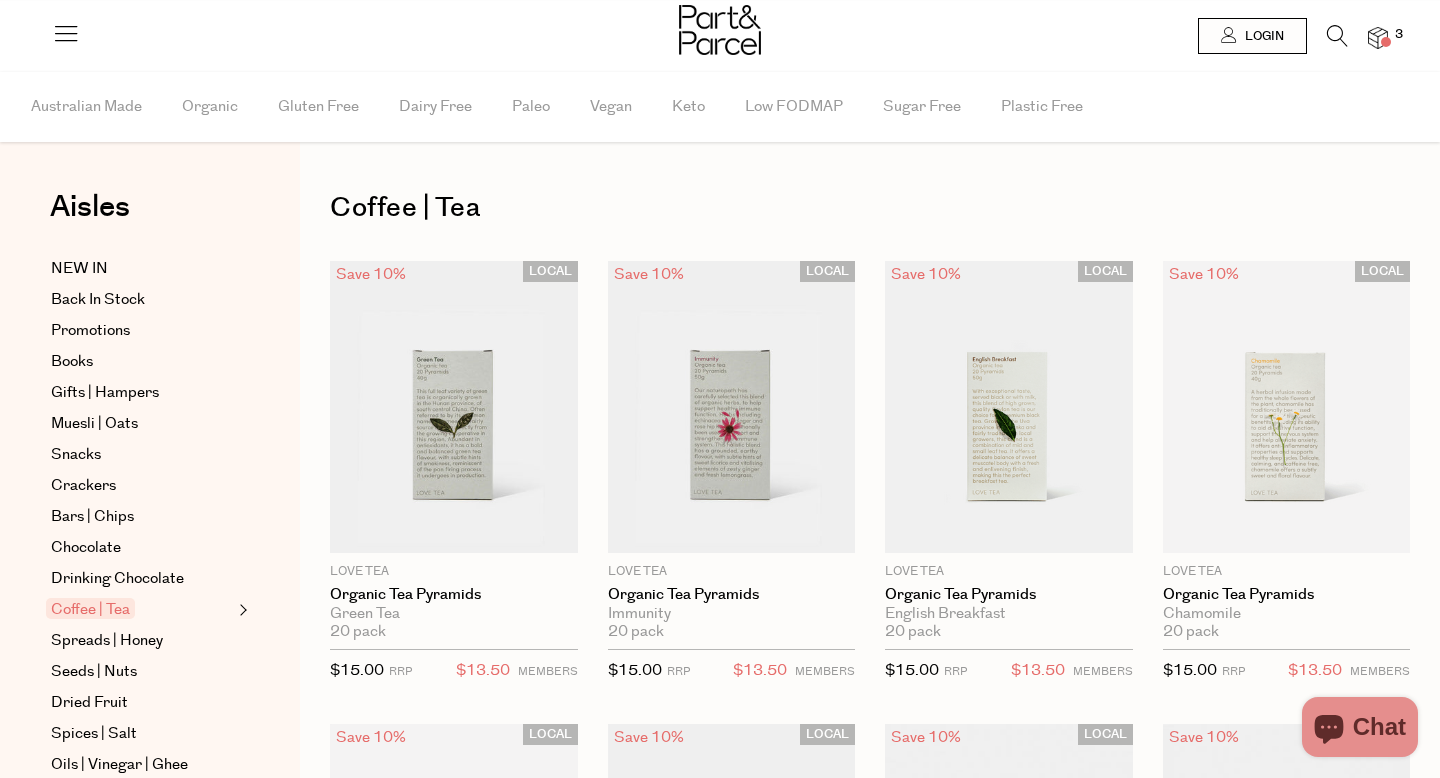 scroll, scrollTop: 0, scrollLeft: 0, axis: both 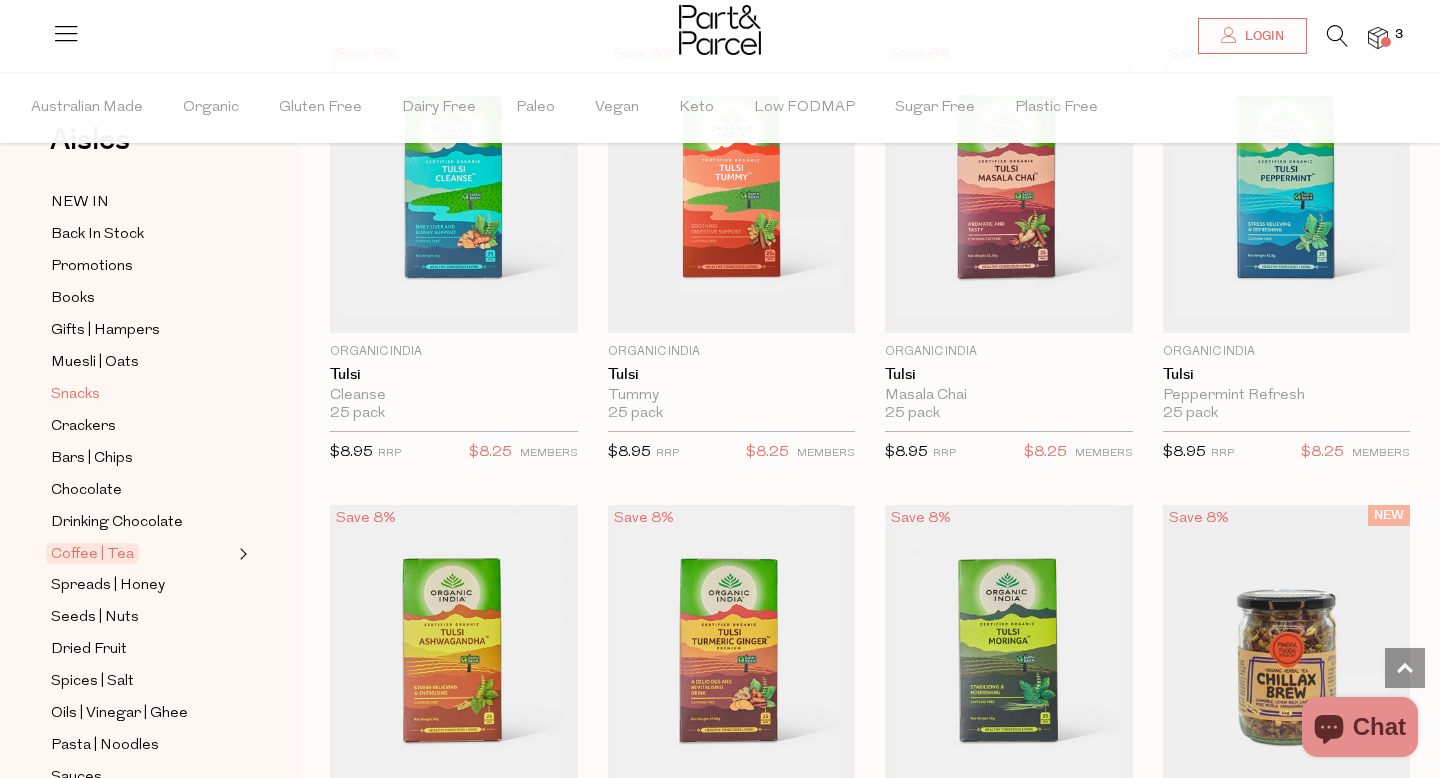 click on "Snacks" at bounding box center [75, 395] 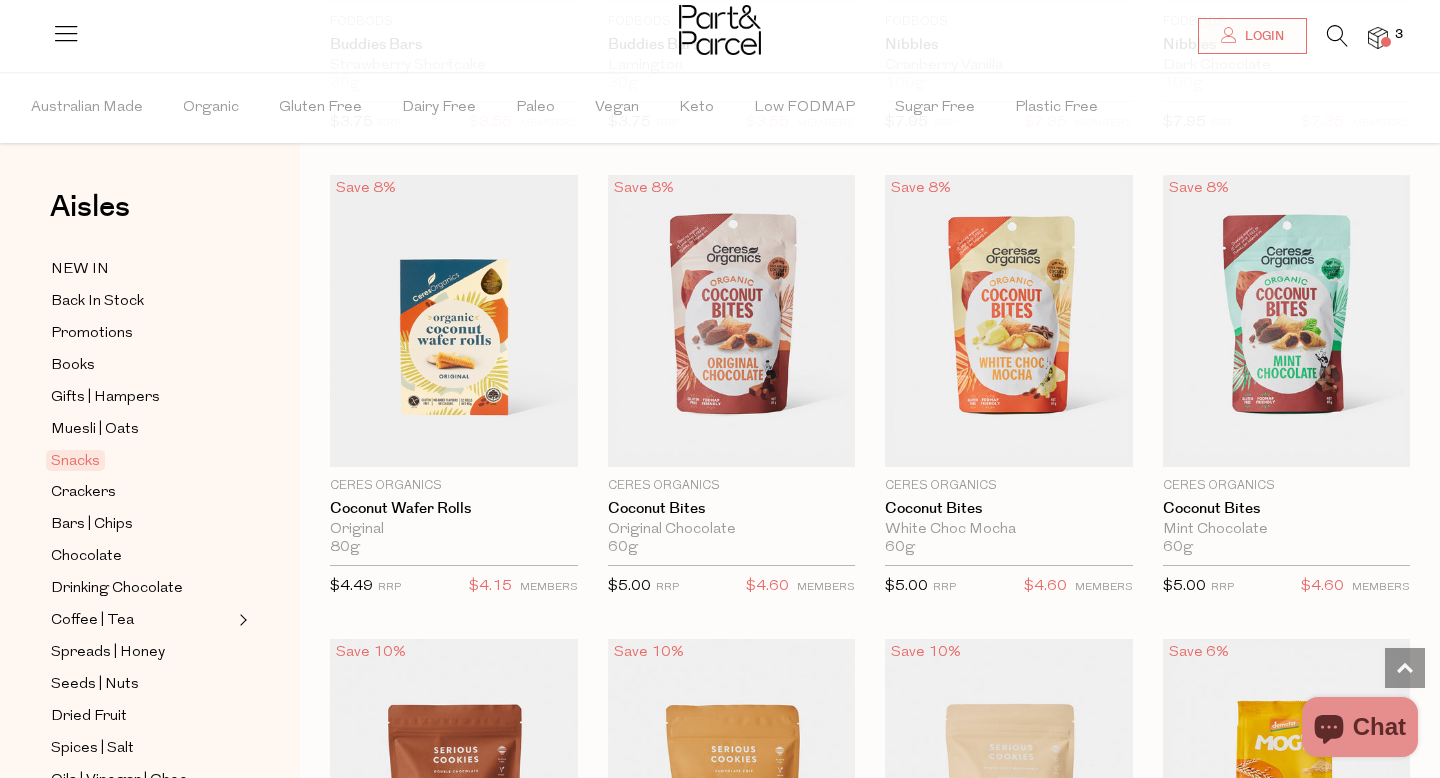 scroll, scrollTop: 3336, scrollLeft: 0, axis: vertical 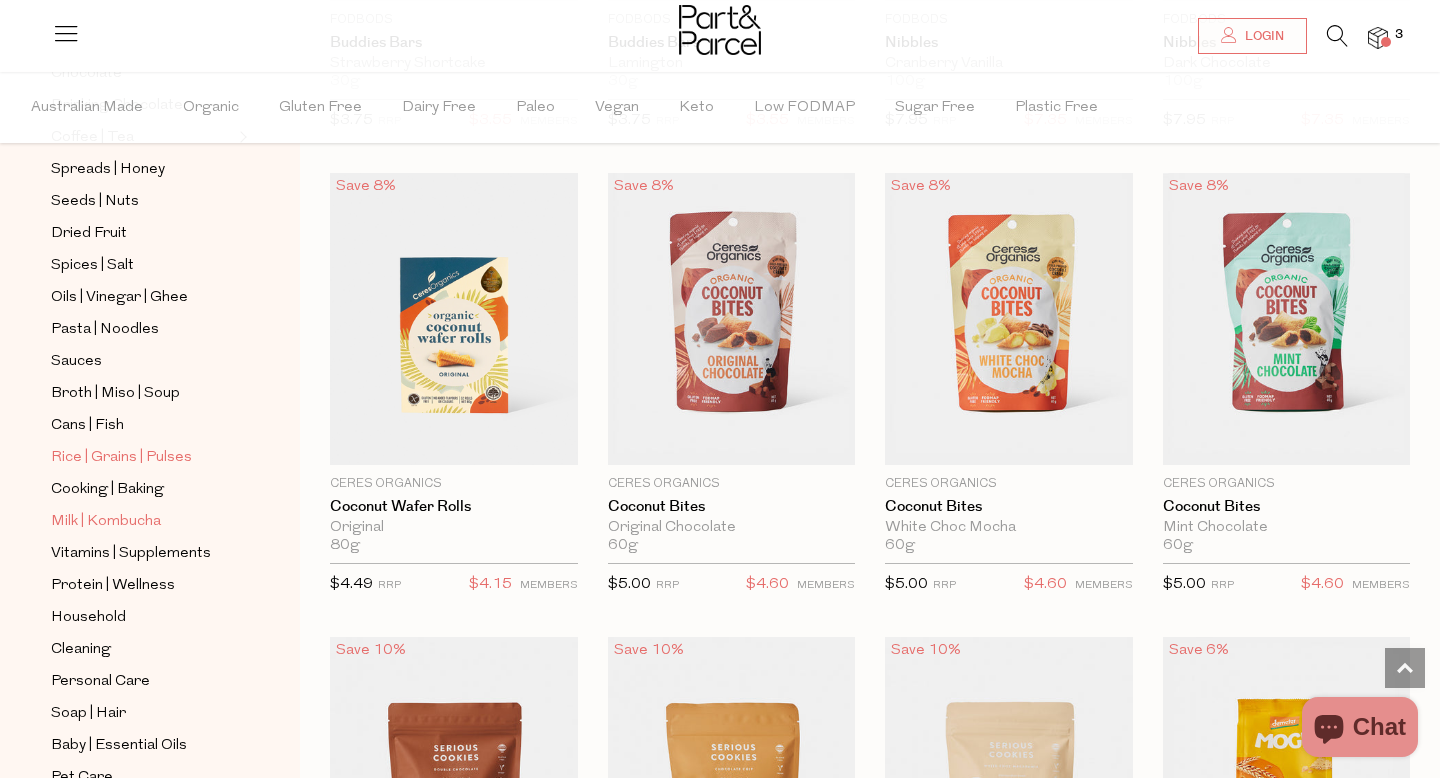 click on "Milk | Kombucha" at bounding box center (106, 522) 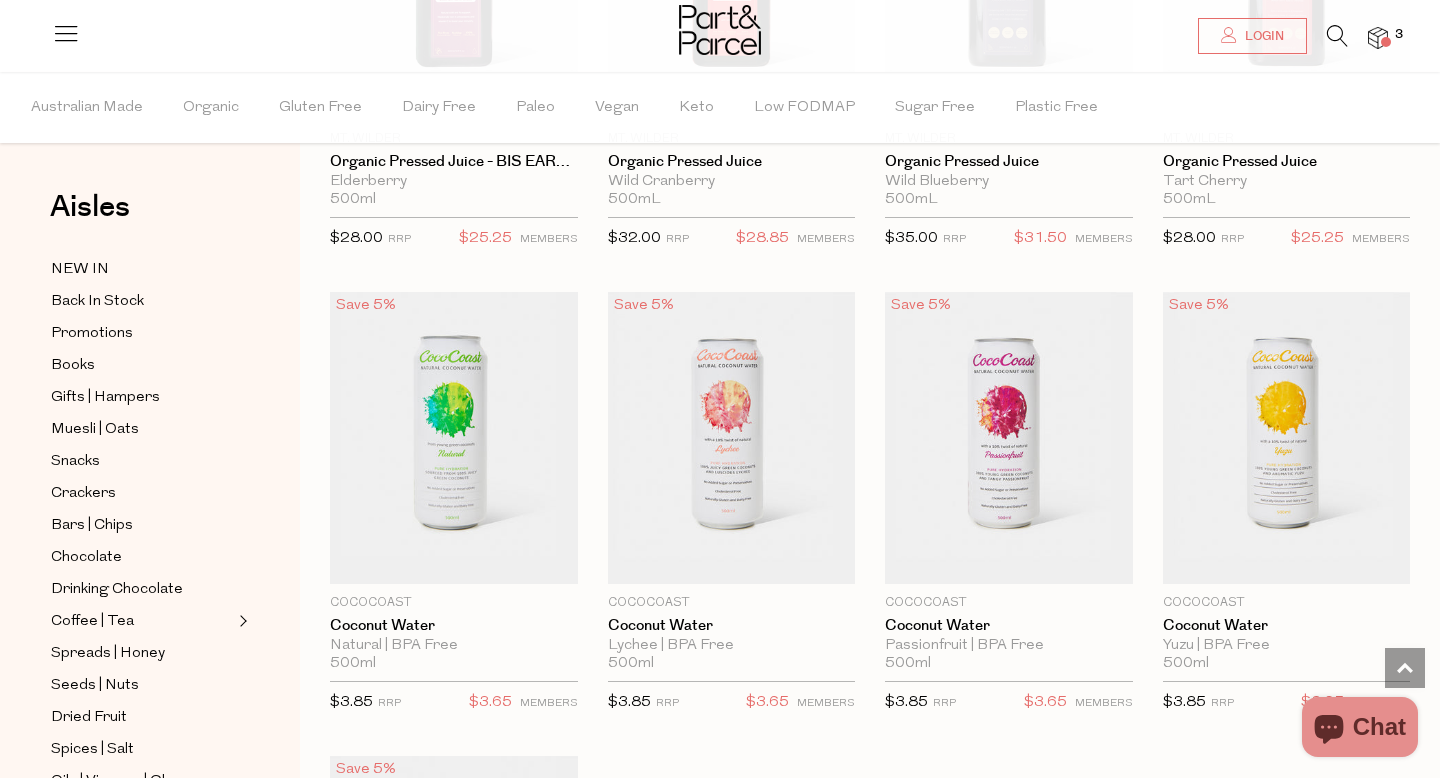 scroll, scrollTop: 3587, scrollLeft: 0, axis: vertical 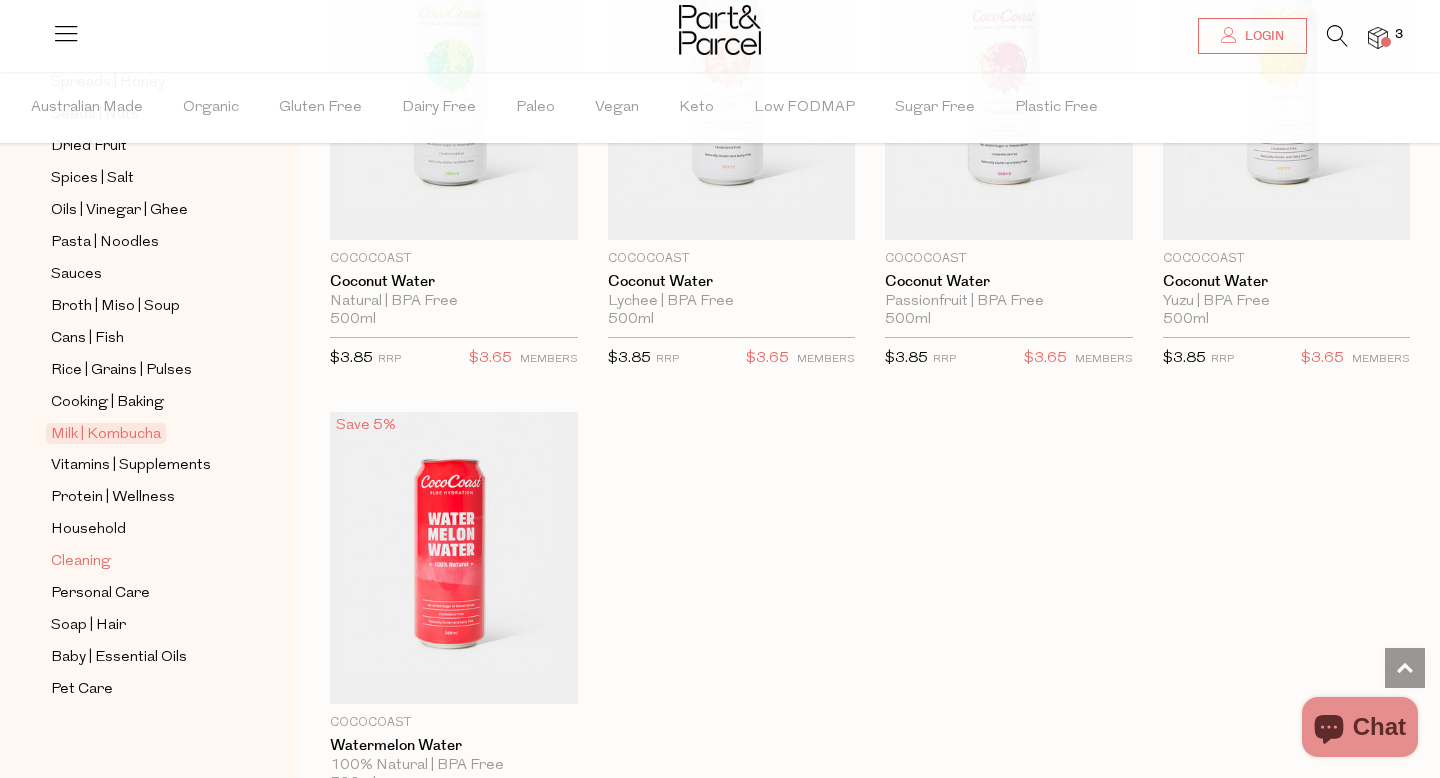 click on "Cleaning" at bounding box center (142, 561) 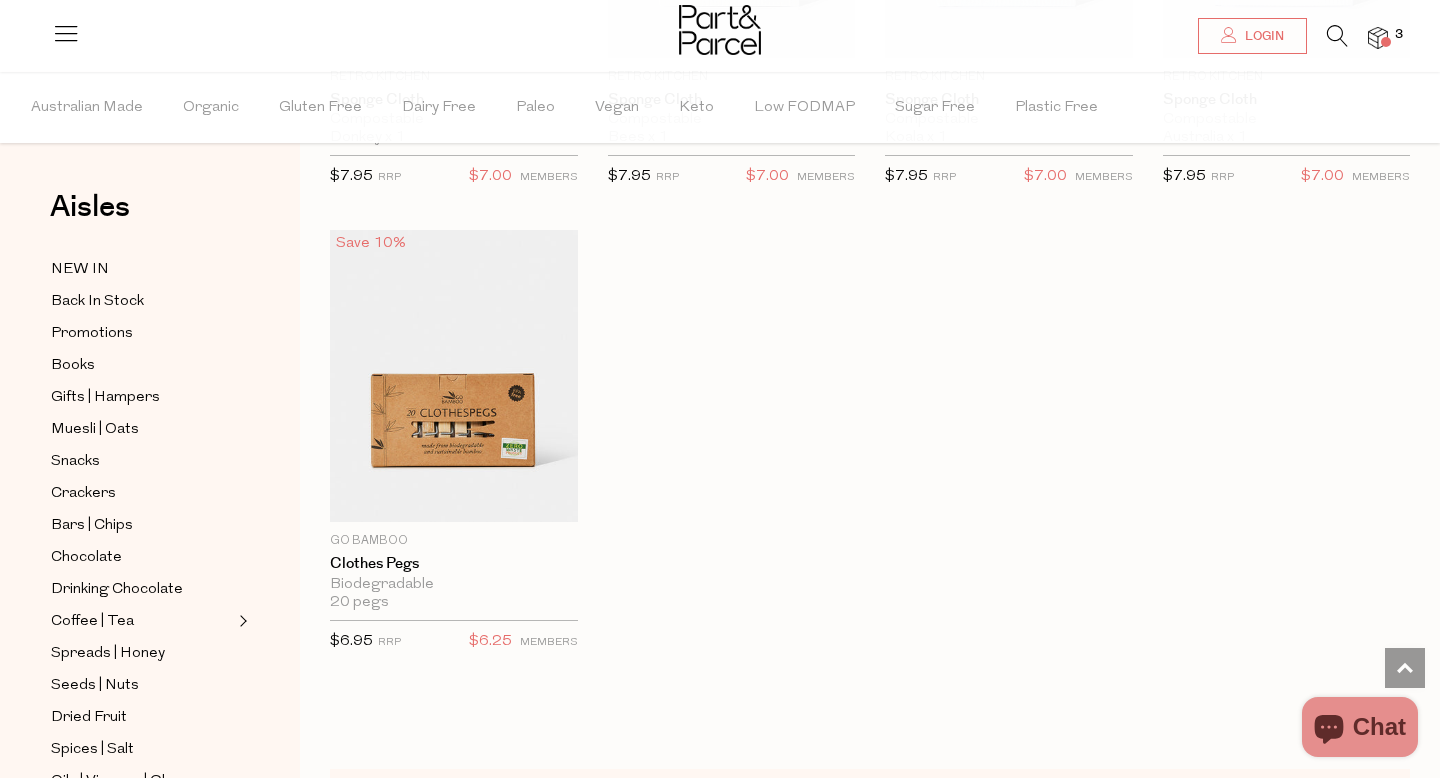 scroll, scrollTop: 1447, scrollLeft: 0, axis: vertical 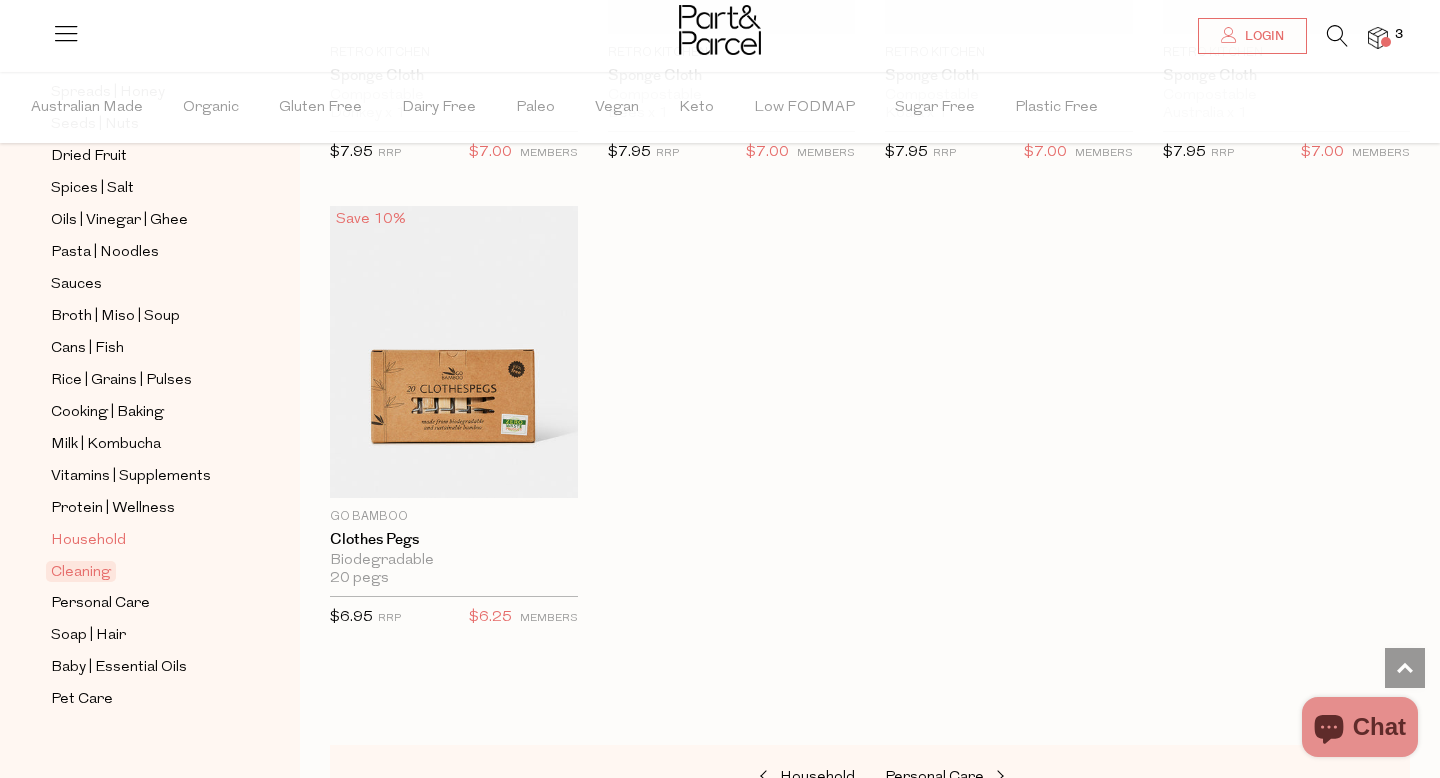 click on "Household" at bounding box center [88, 541] 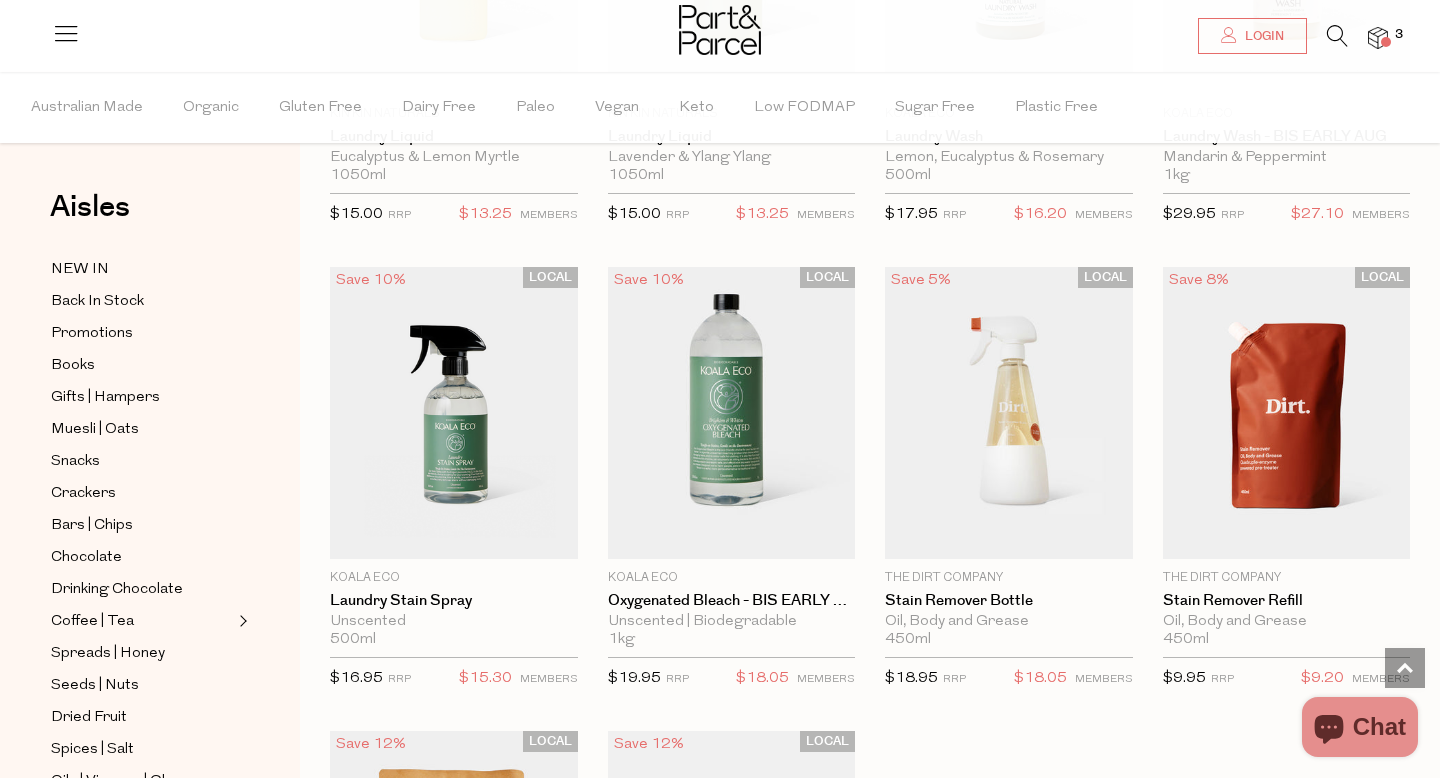 scroll, scrollTop: 5248, scrollLeft: 0, axis: vertical 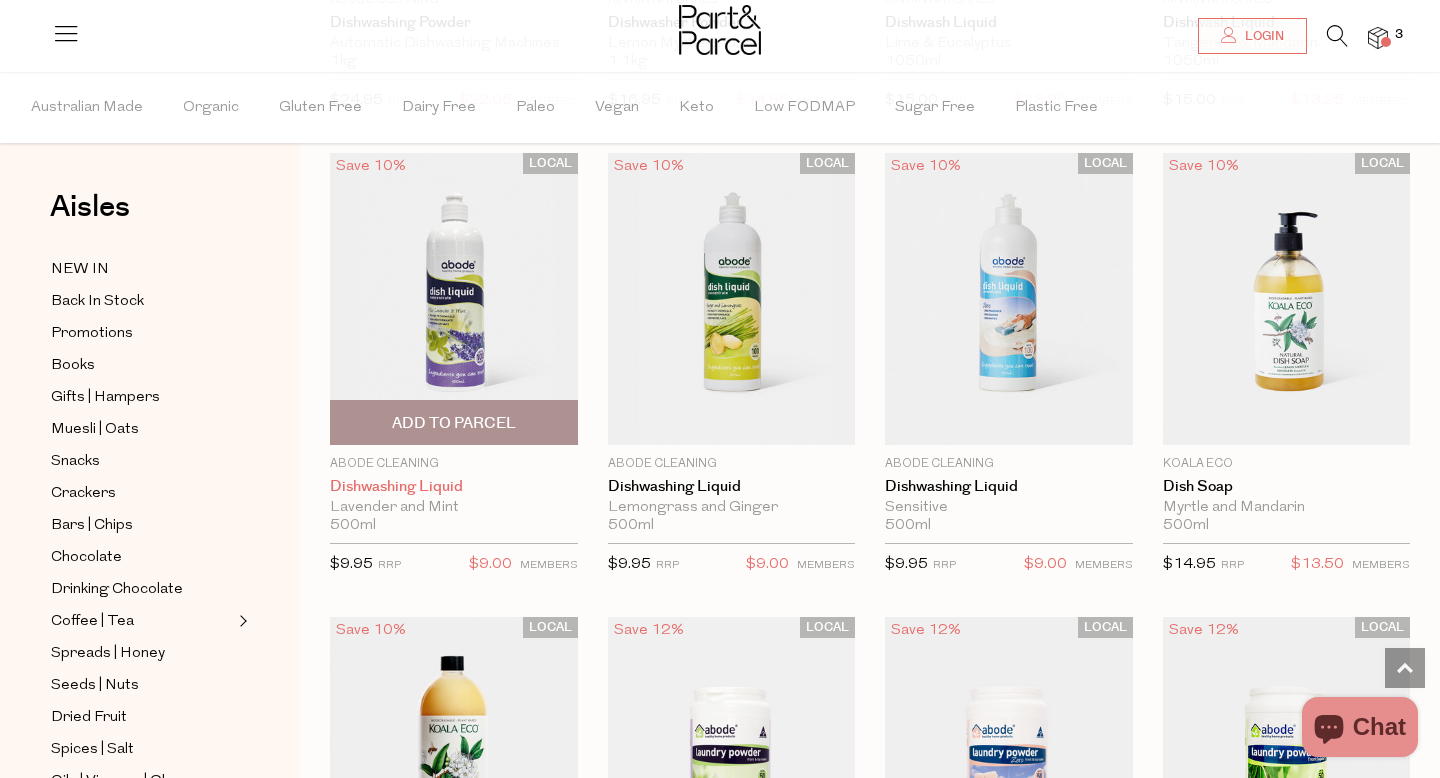 click on "Dishwashing Liquid" at bounding box center (454, 487) 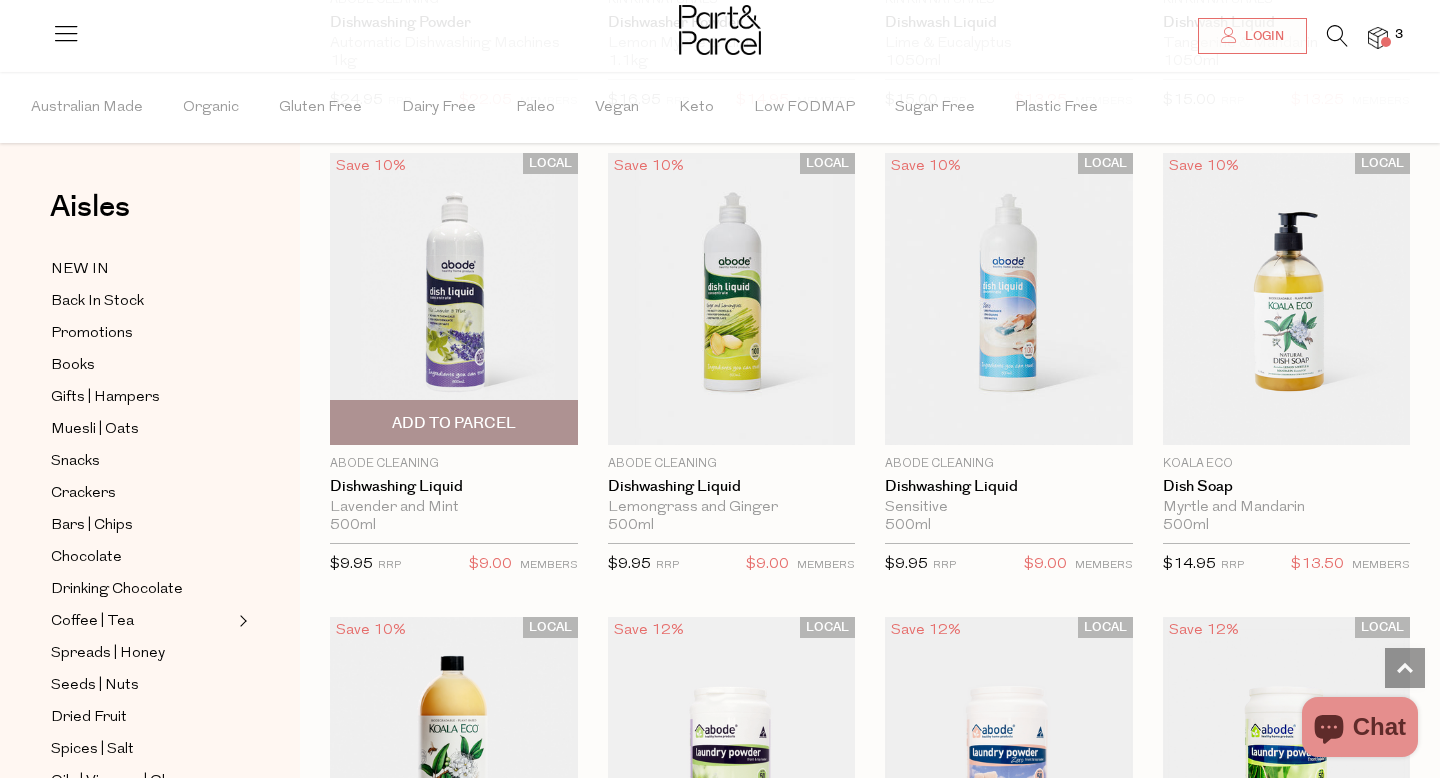 click on "Add To Parcel" at bounding box center (454, 423) 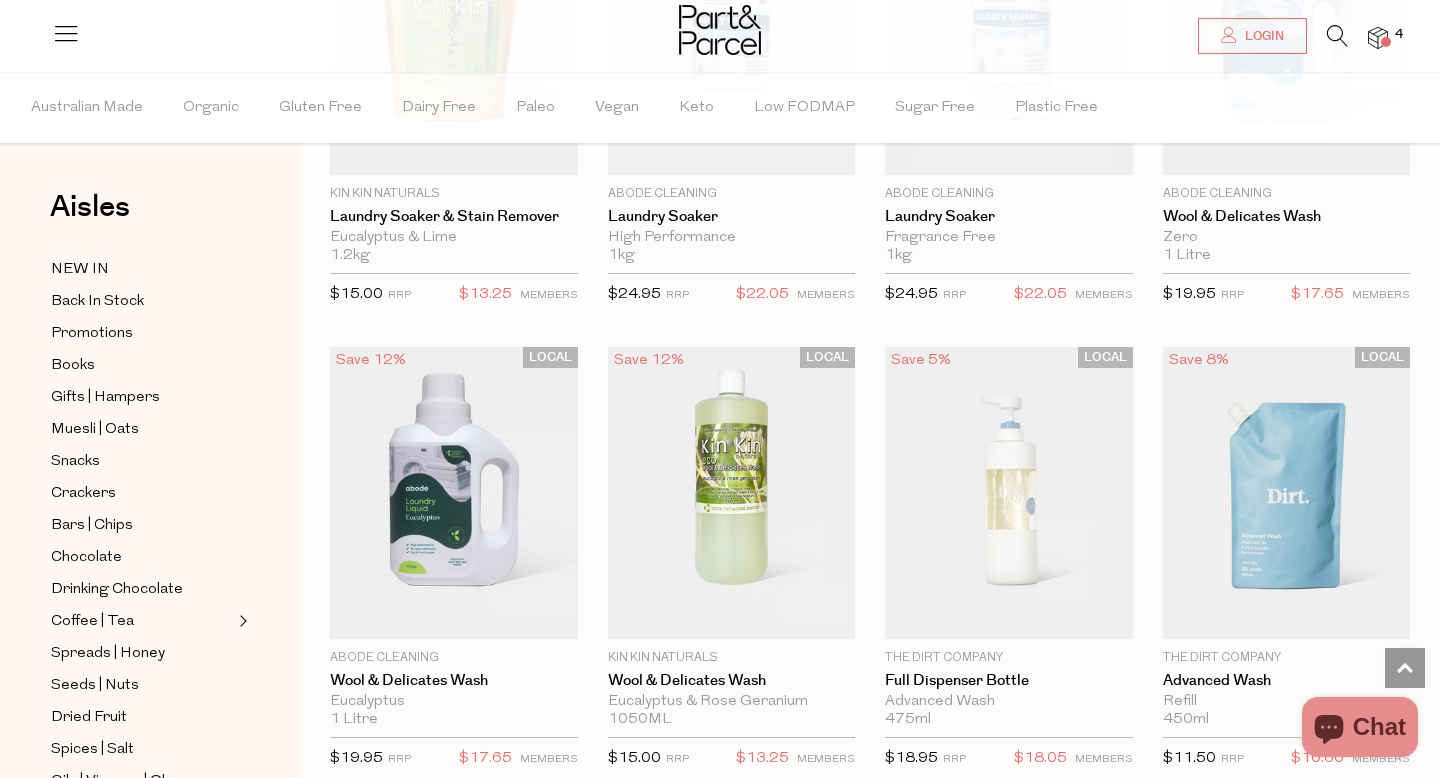 scroll, scrollTop: 5956, scrollLeft: 0, axis: vertical 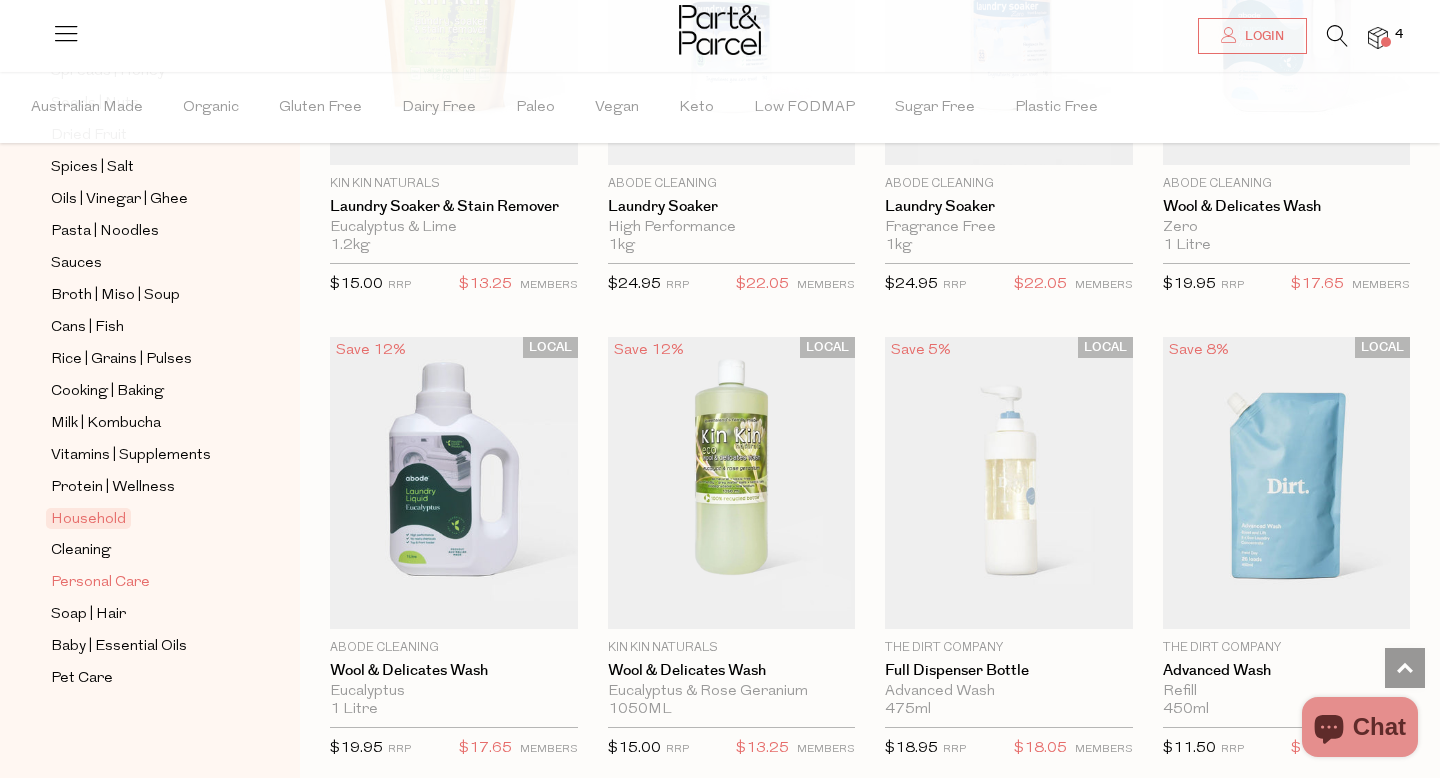 click on "Personal Care" at bounding box center (100, 583) 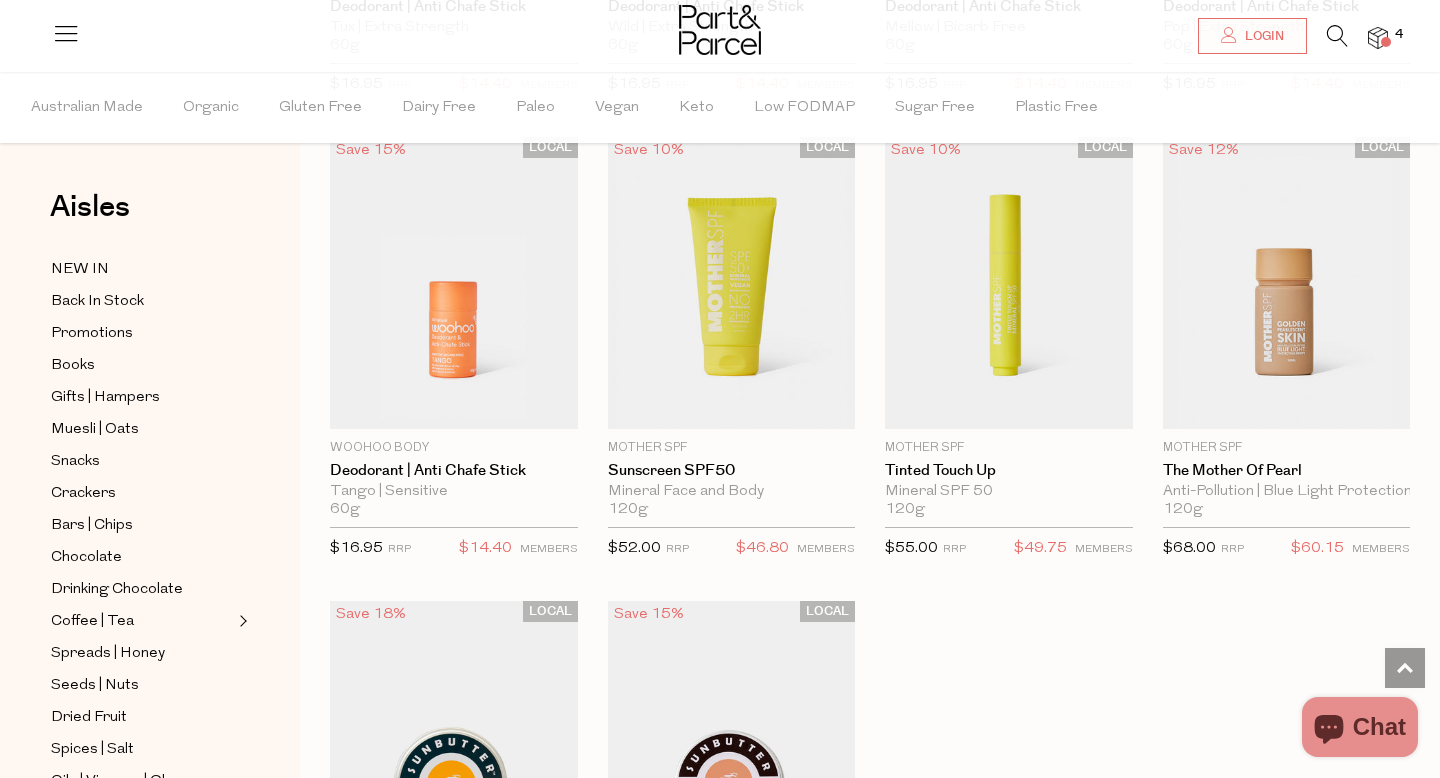 scroll, scrollTop: 5232, scrollLeft: 0, axis: vertical 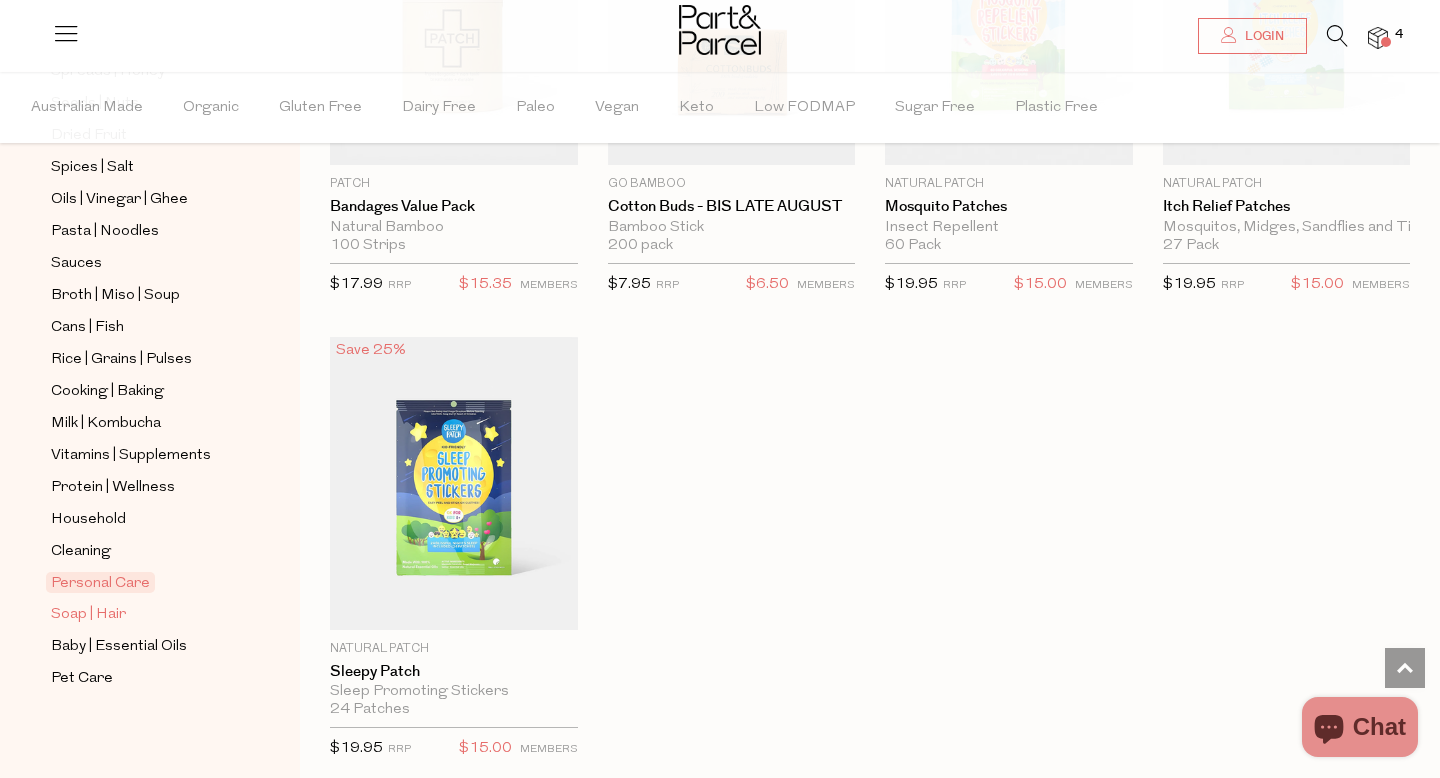 click on "Soap | Hair" at bounding box center [88, 615] 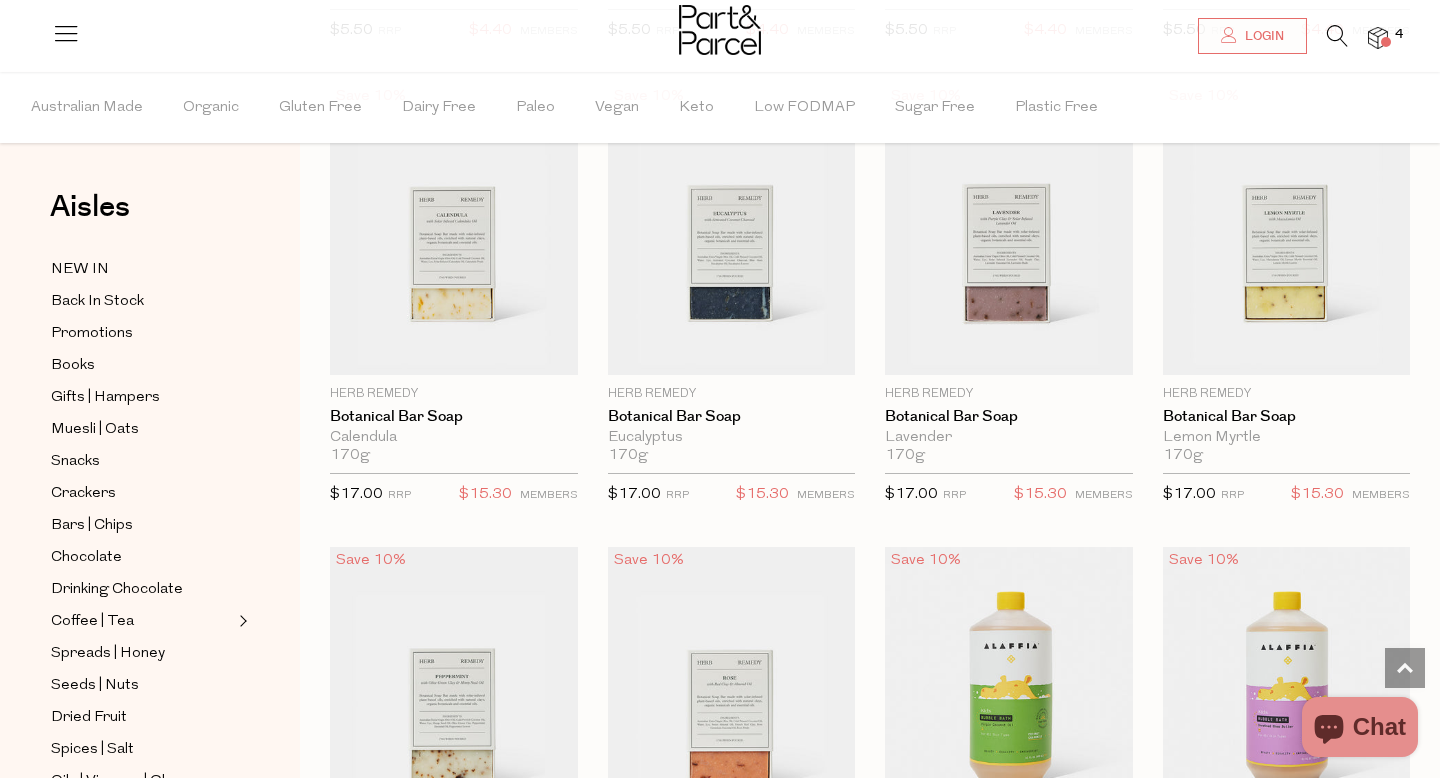 scroll, scrollTop: 3805, scrollLeft: 0, axis: vertical 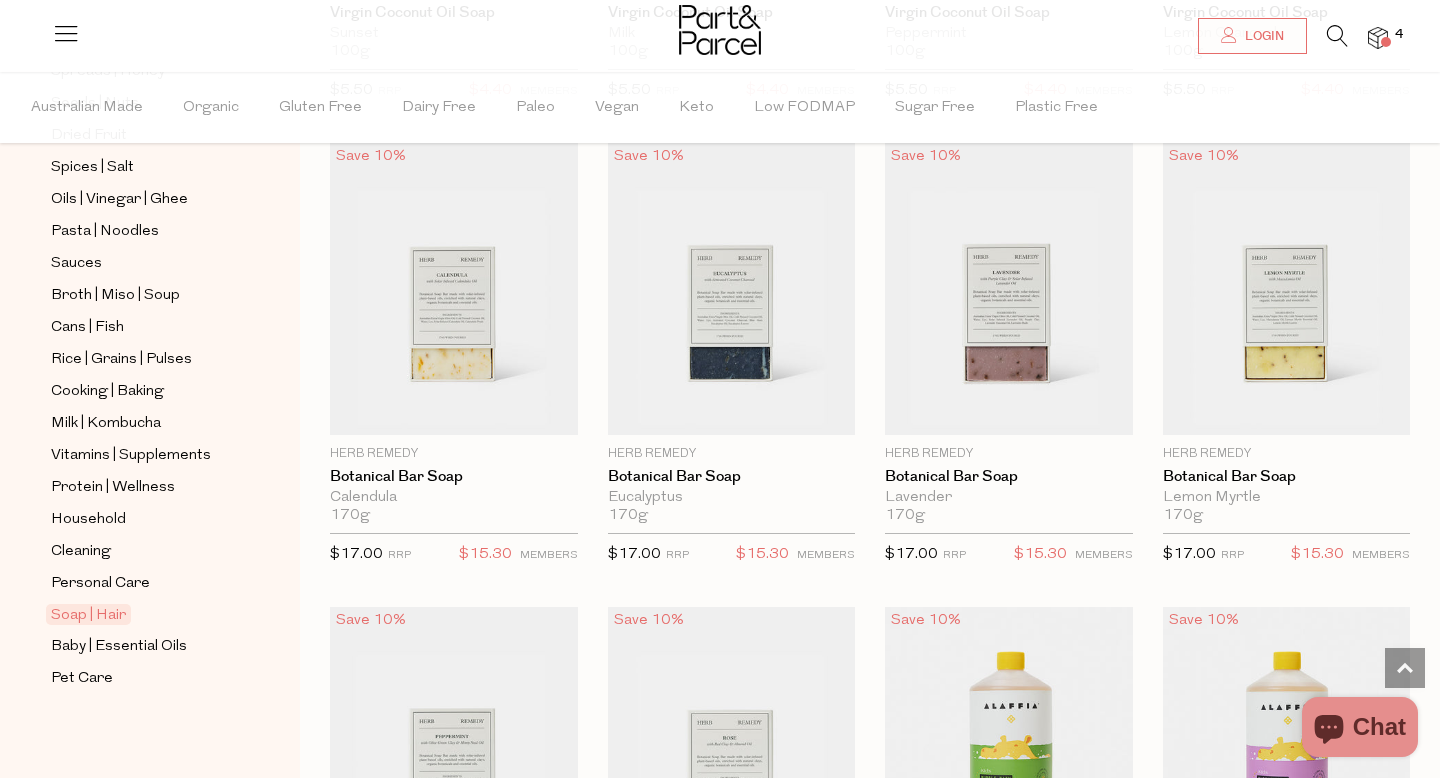 click on "NEW IN
Back In Stock
Promotions
Books
Gifts | Hampers
Muesli | Oats
Snacks
Crackers
Bars | Chips
Chocolate
Drinking Chocolate
Coffee | Tea
Loose Leaf" at bounding box center [150, 183] 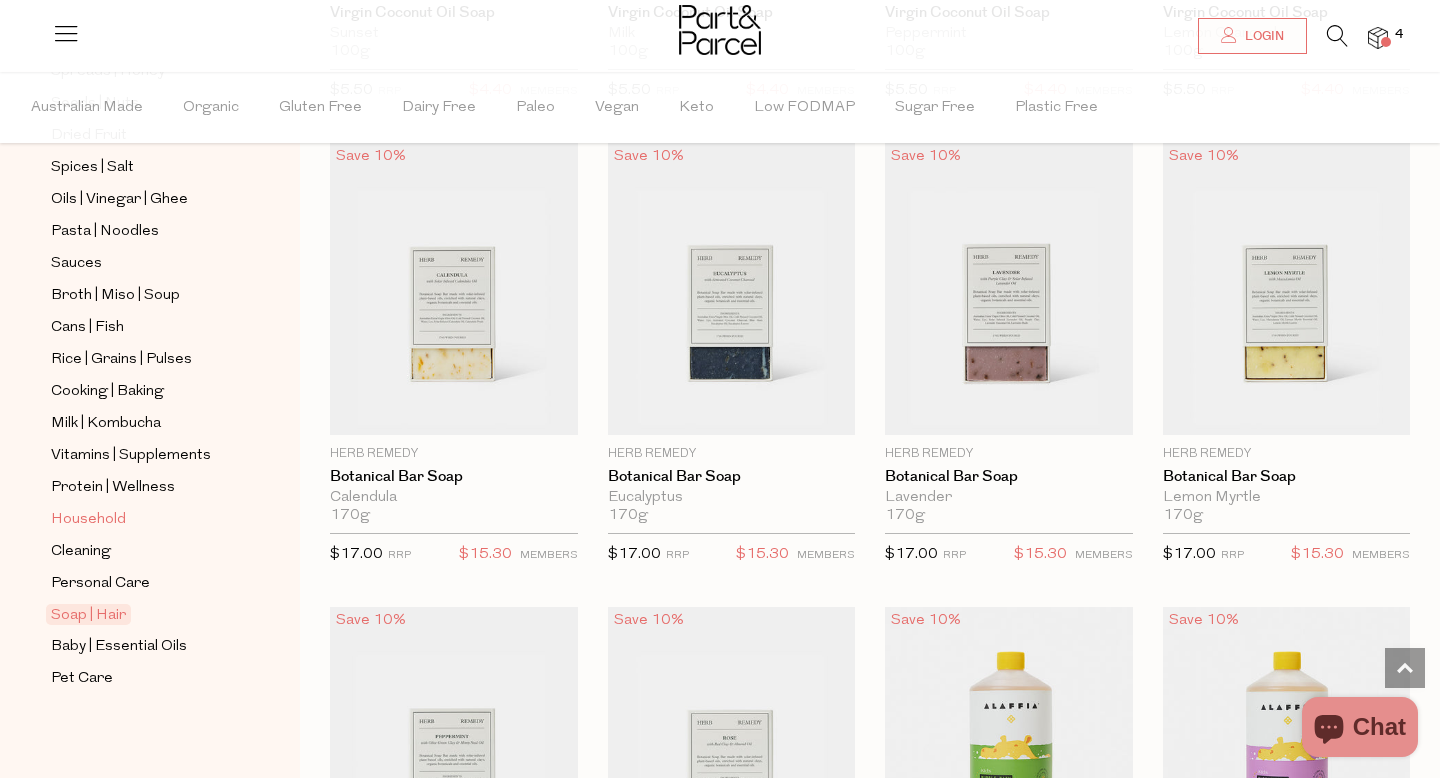 click on "Household" at bounding box center [88, 520] 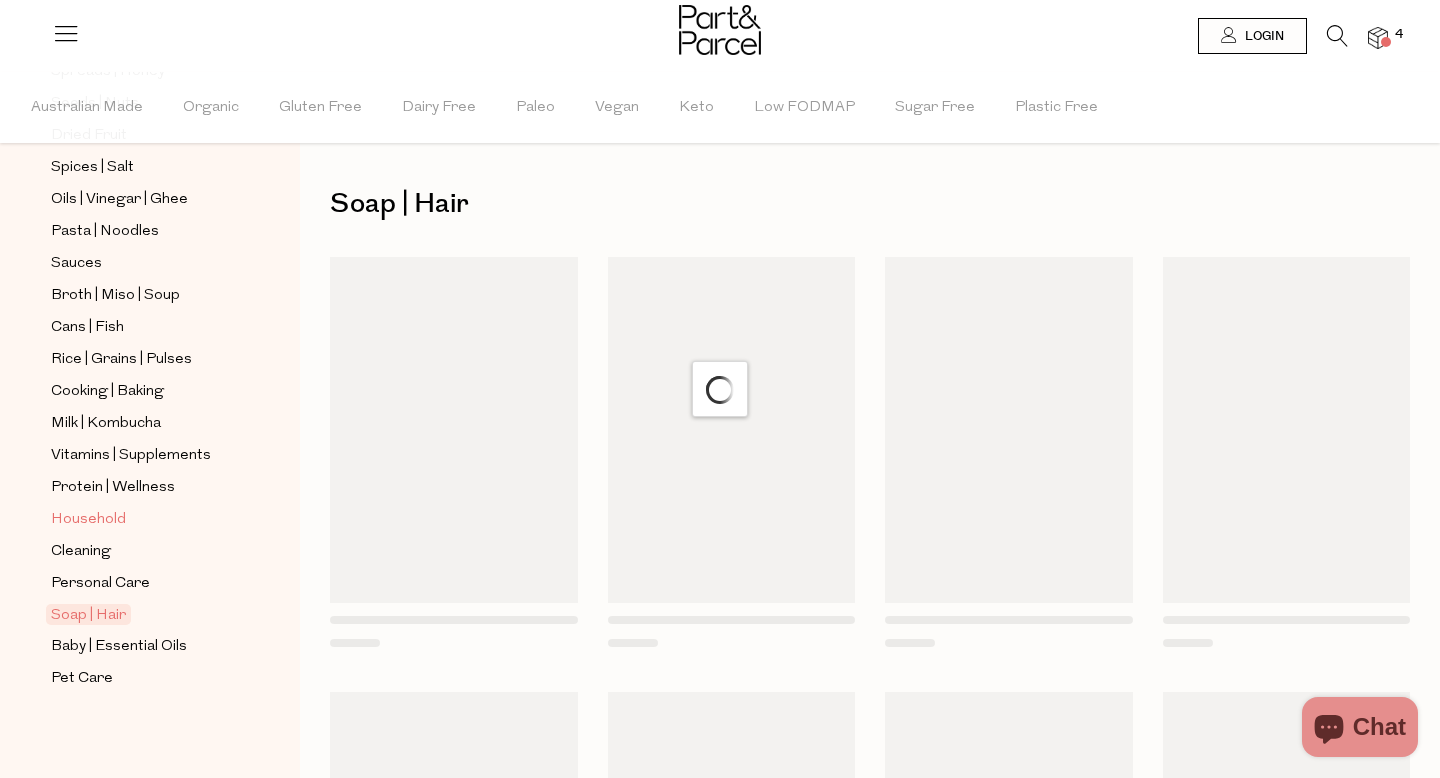 scroll, scrollTop: 0, scrollLeft: 0, axis: both 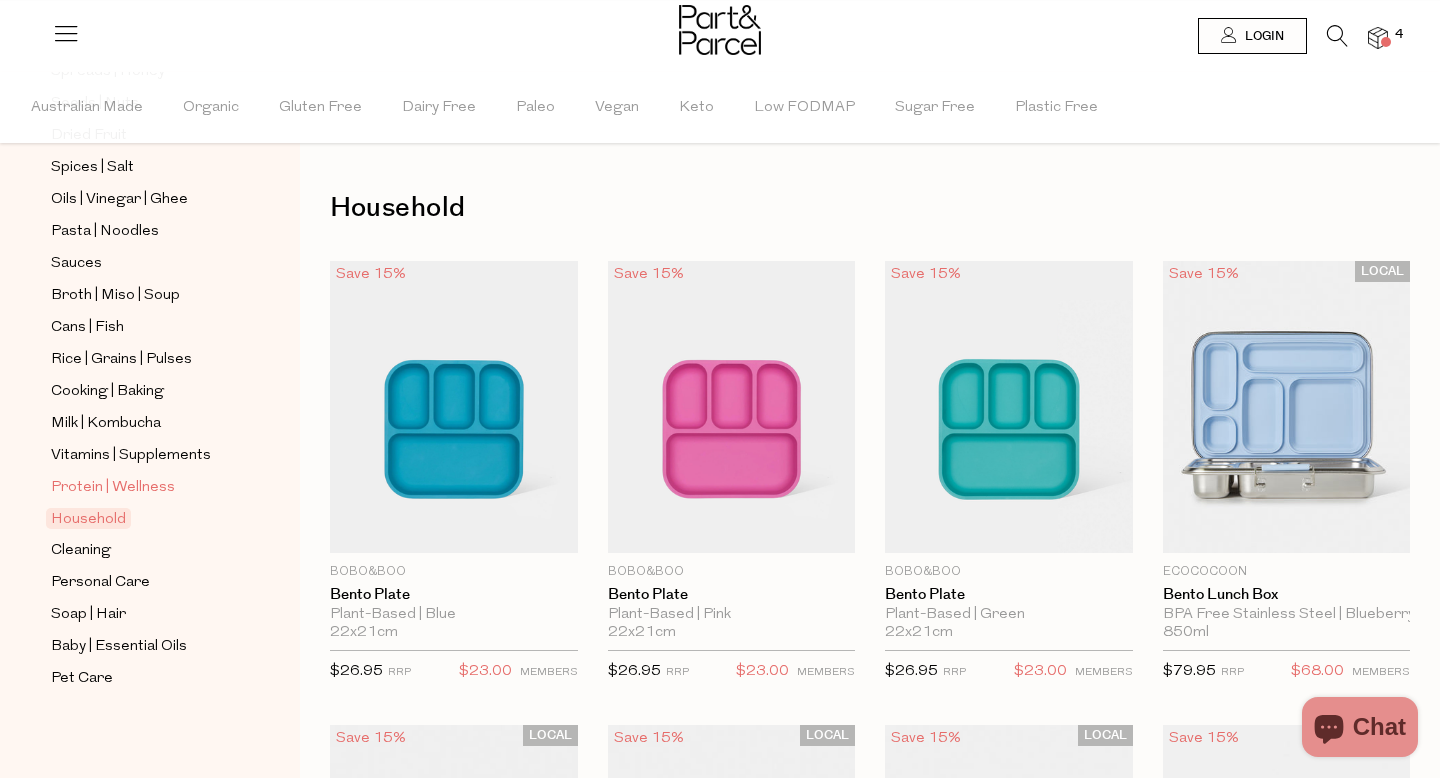 click on "Protein | Wellness" at bounding box center (113, 488) 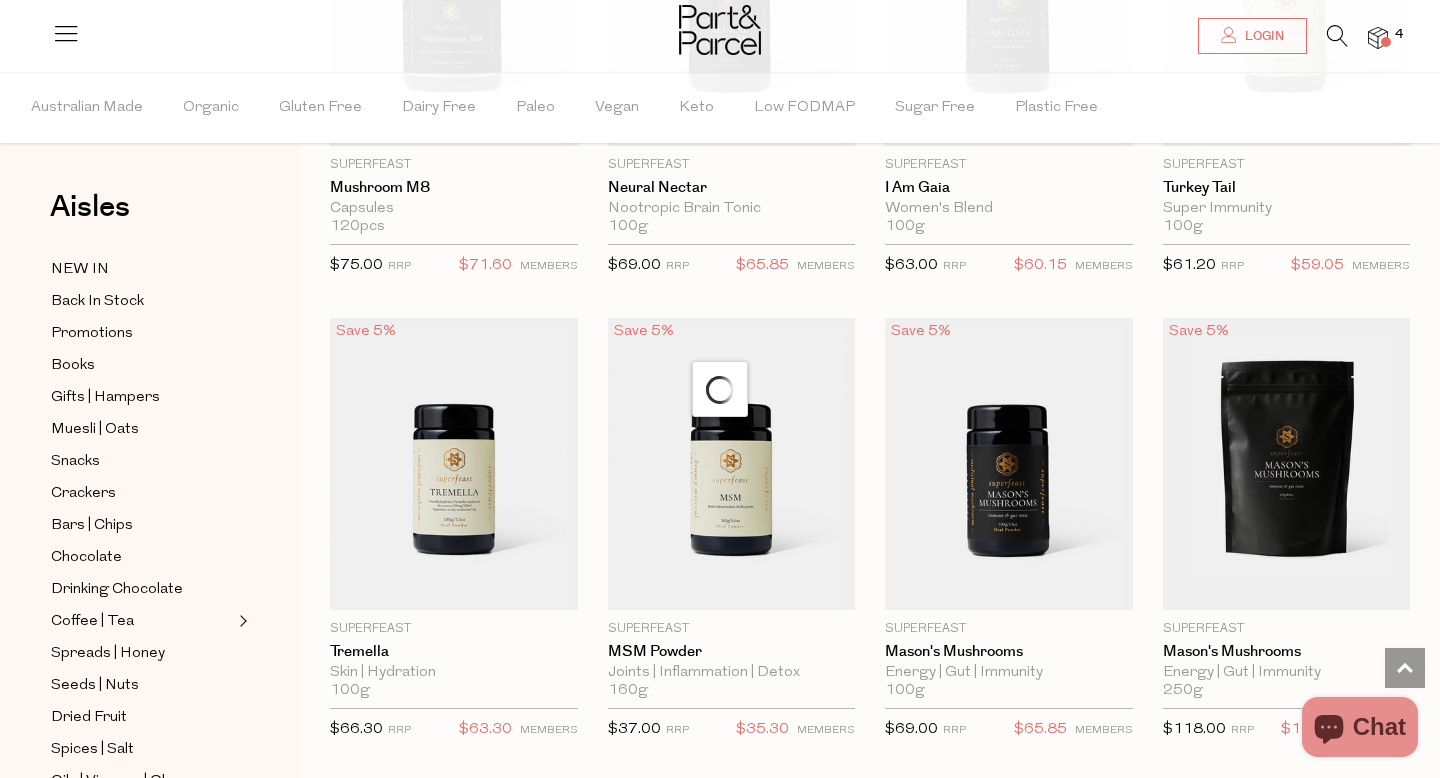 scroll, scrollTop: 5935, scrollLeft: 0, axis: vertical 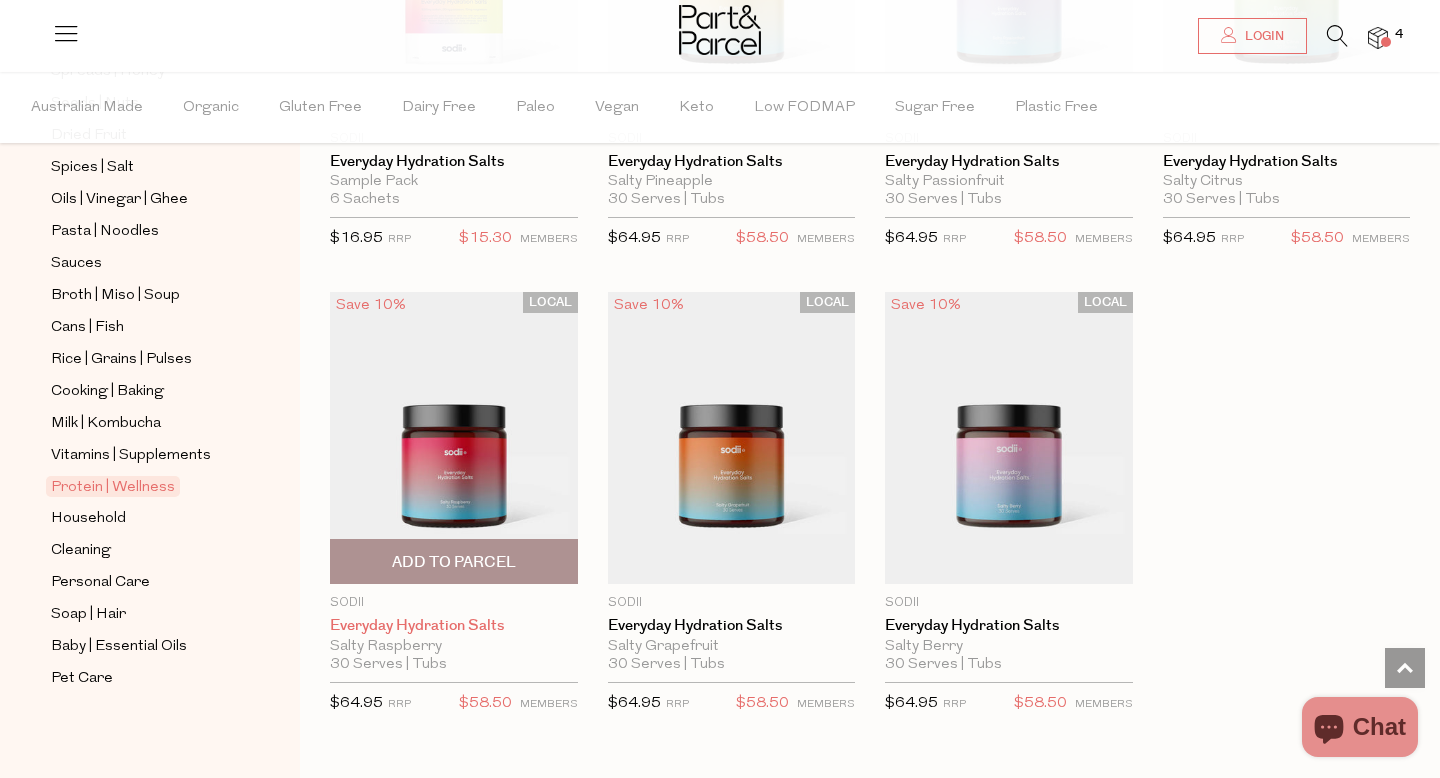 click on "Everyday Hydration Salts" at bounding box center (454, 626) 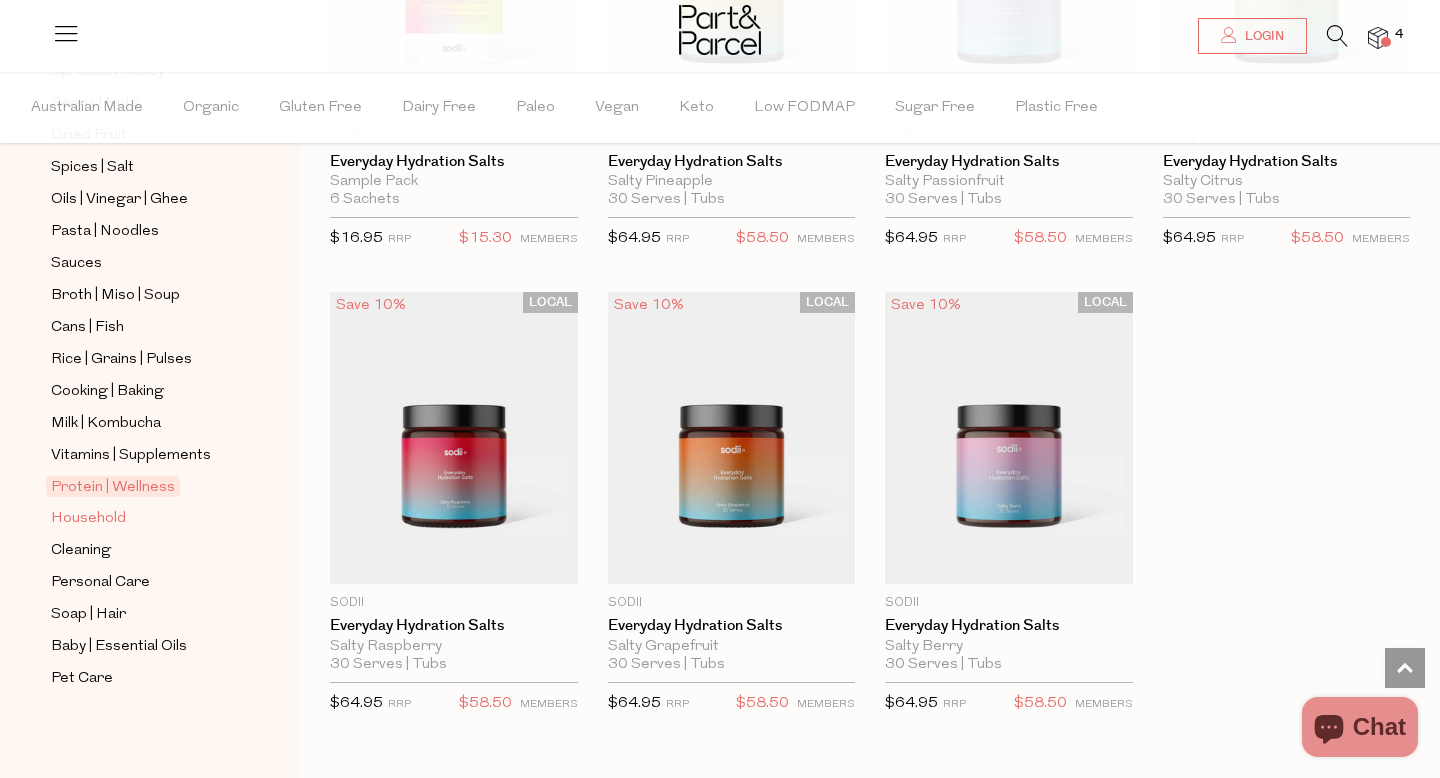 click on "Household" at bounding box center (88, 519) 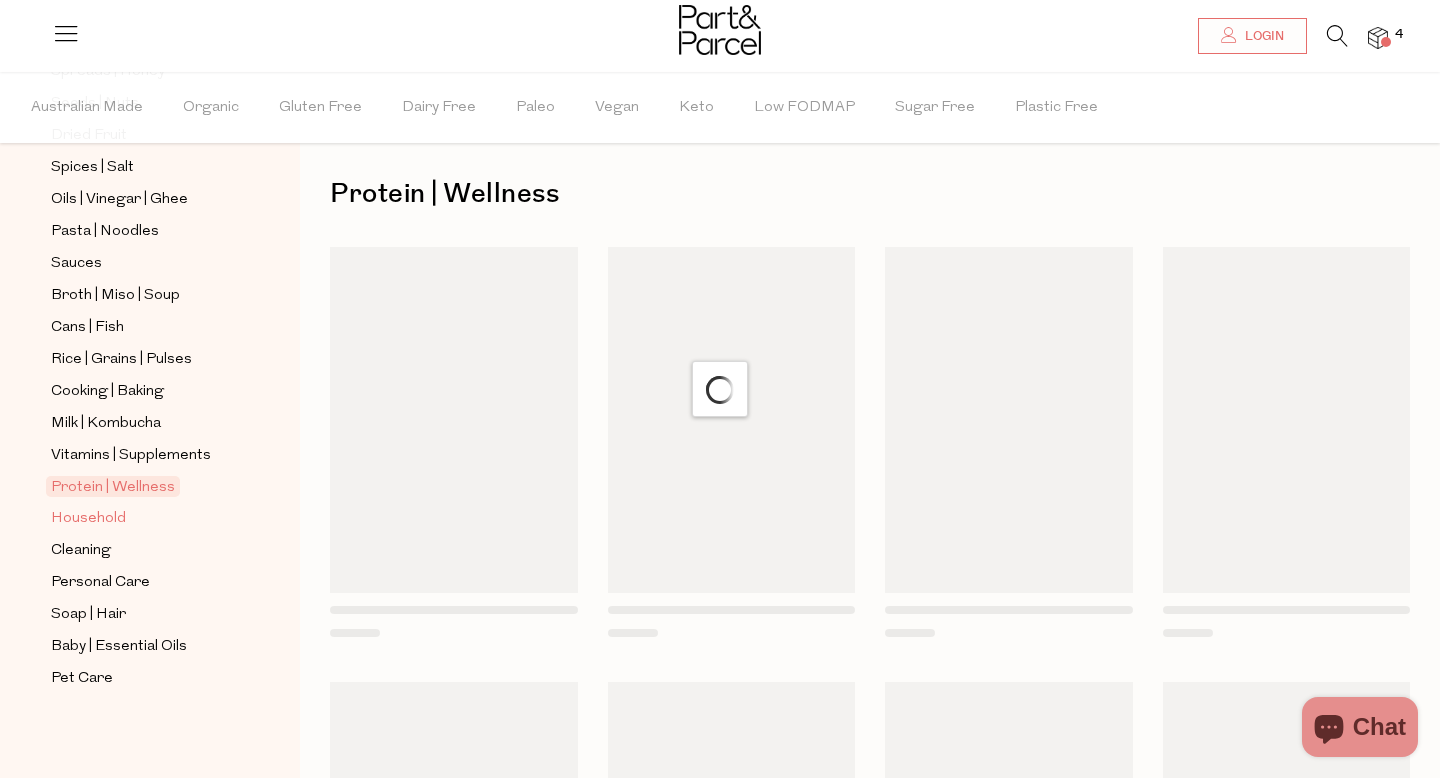 scroll, scrollTop: 0, scrollLeft: 0, axis: both 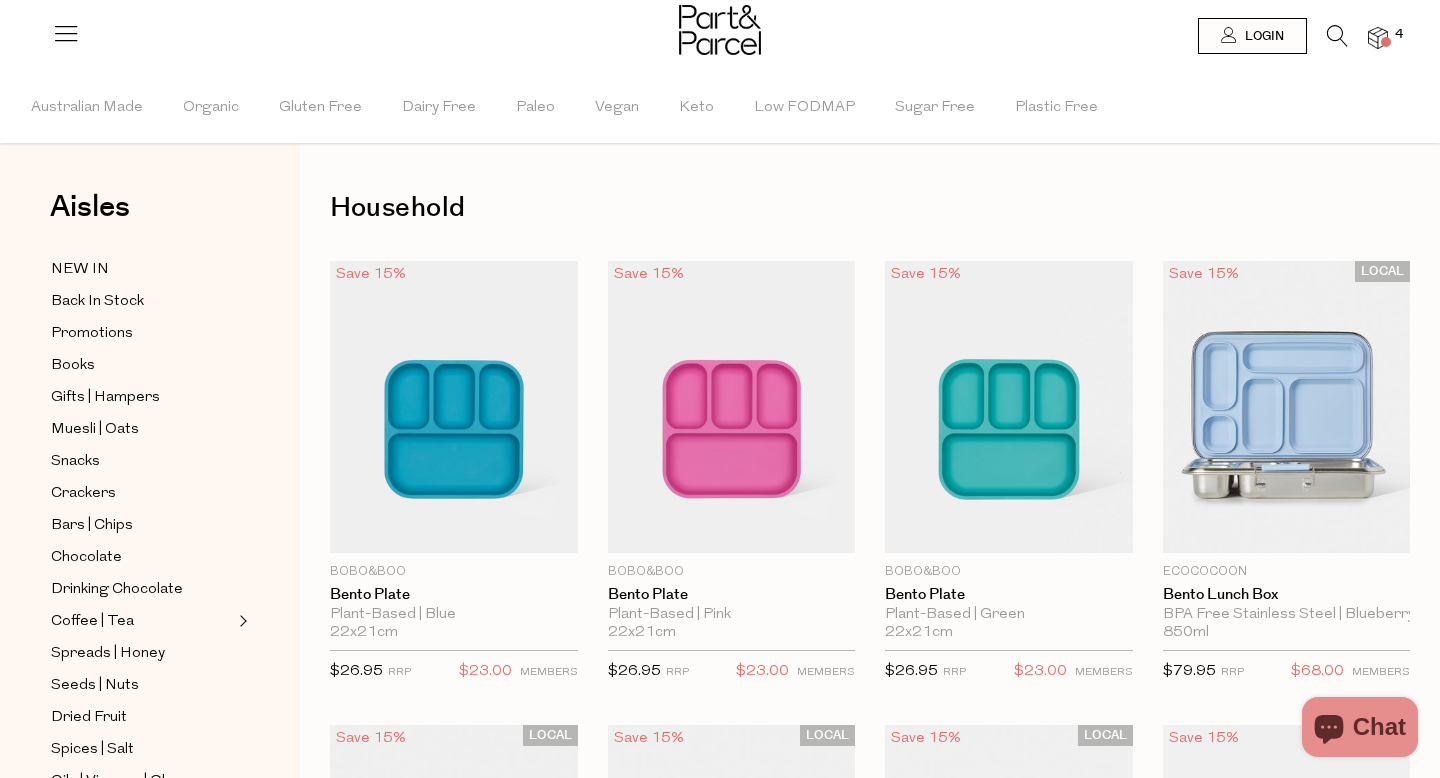 click on "4" at bounding box center [1399, 35] 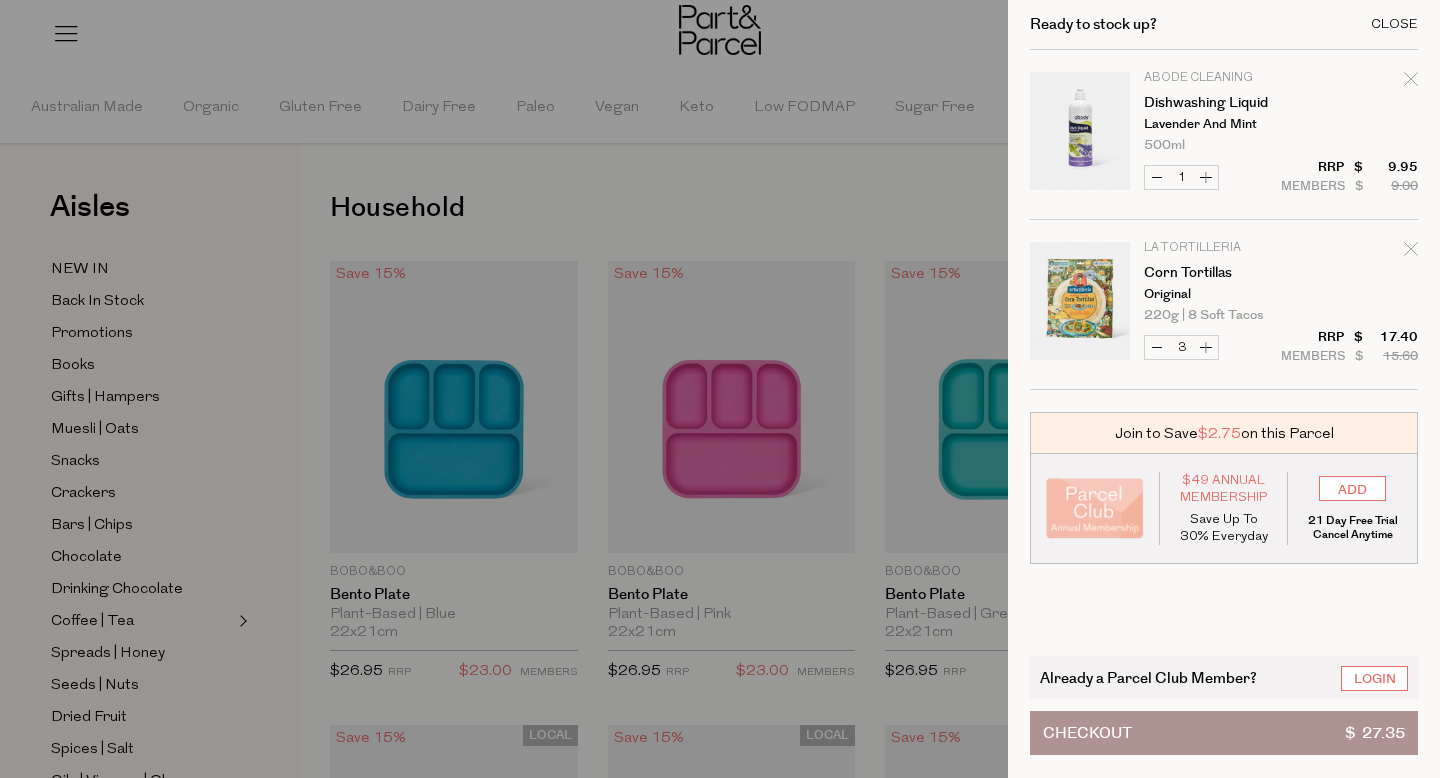 click on "Close" at bounding box center [1394, 24] 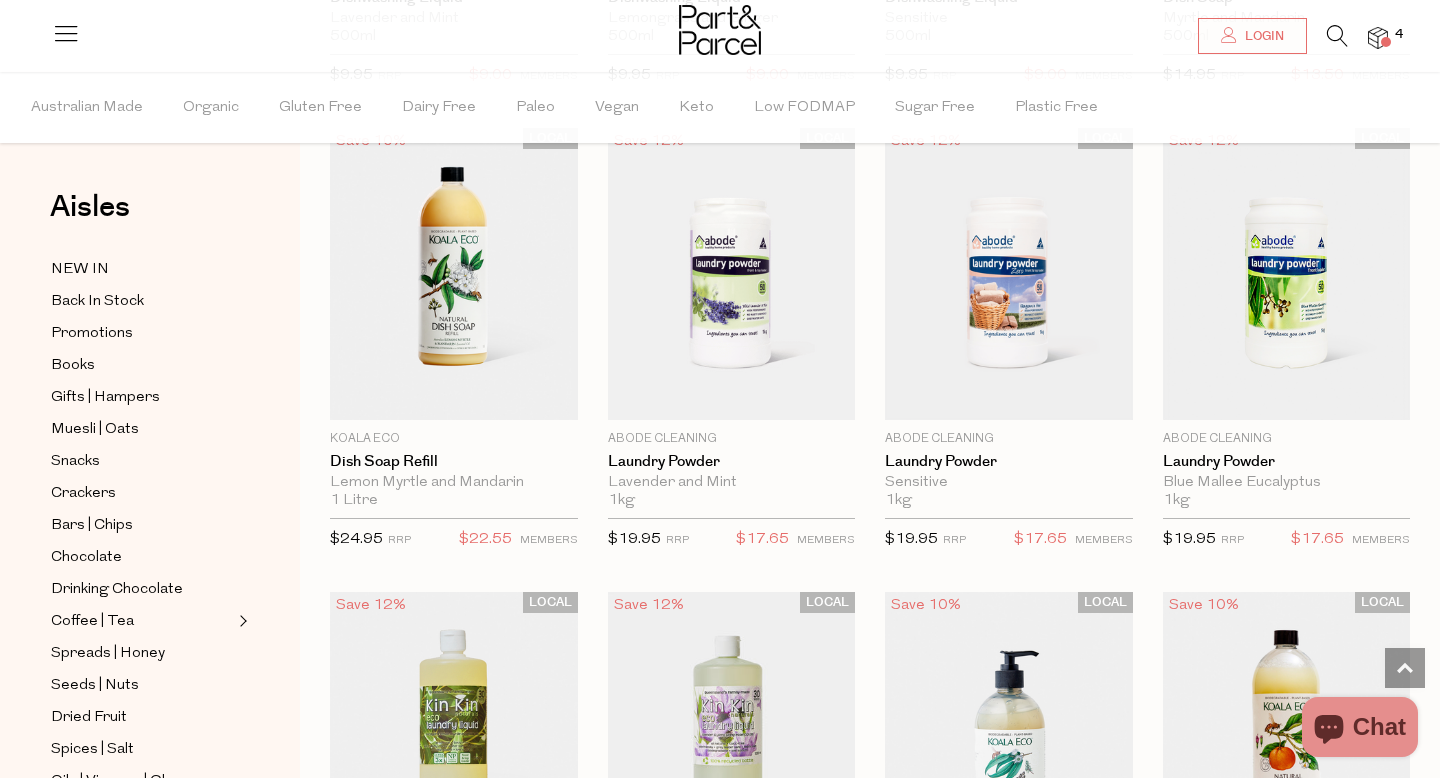 scroll, scrollTop: 4305, scrollLeft: 0, axis: vertical 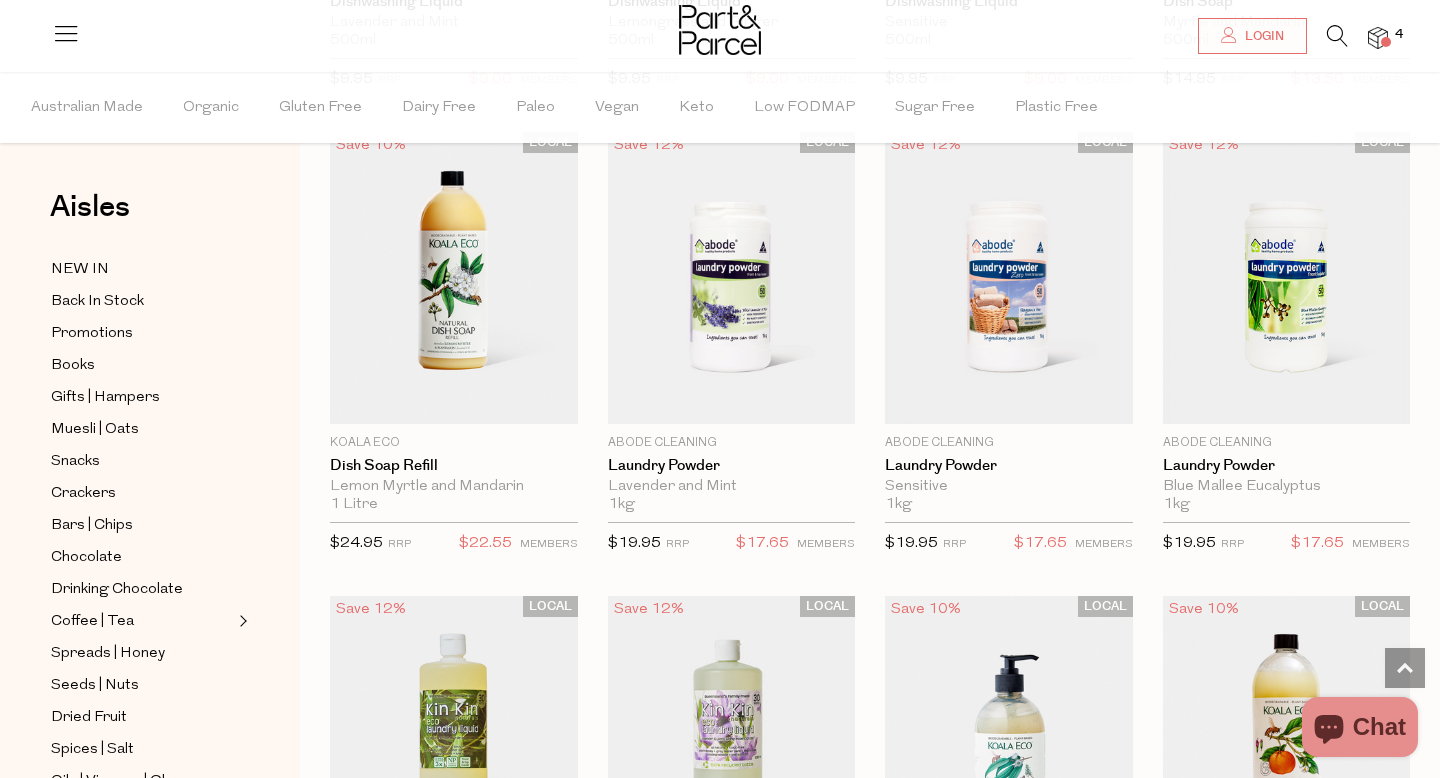 click at bounding box center [720, 32] 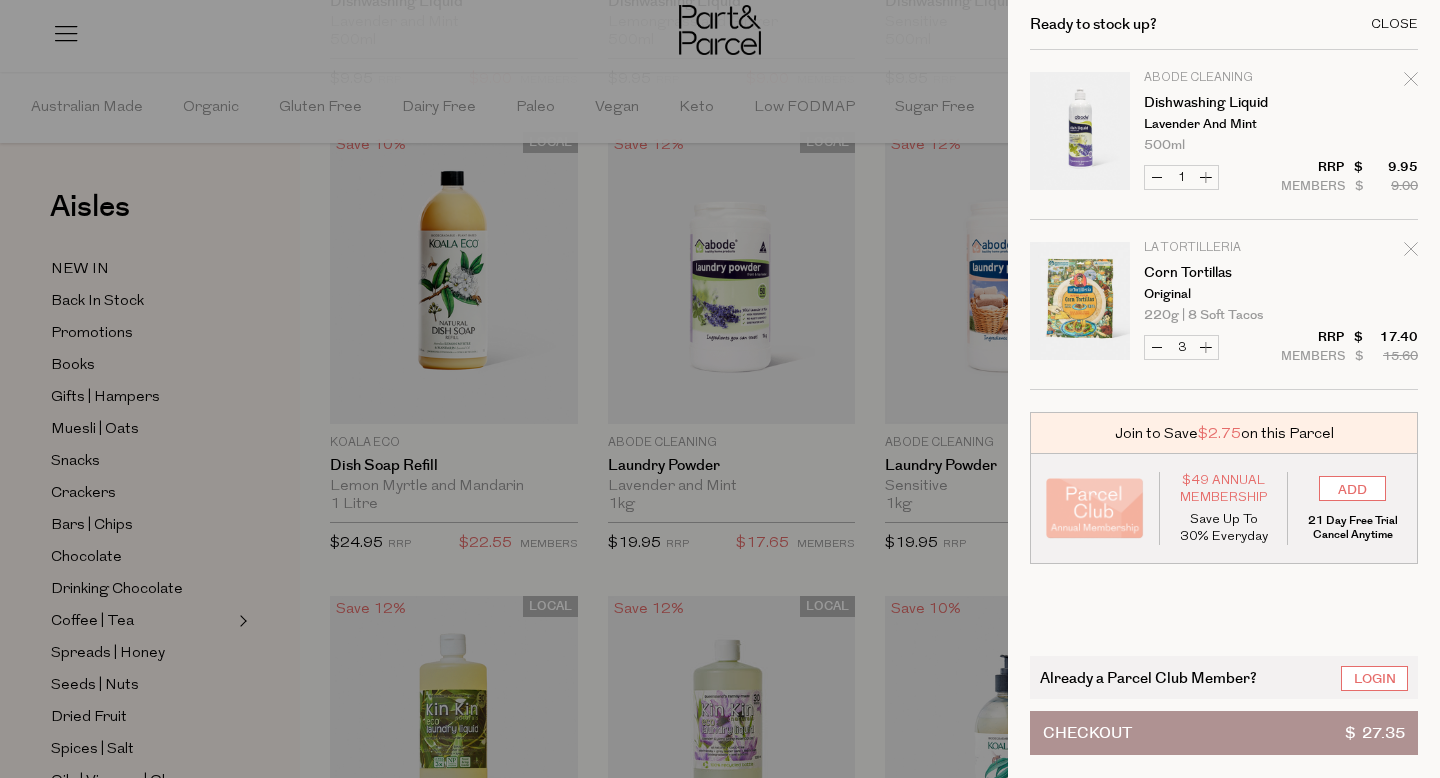 click on "Close" at bounding box center [1394, 24] 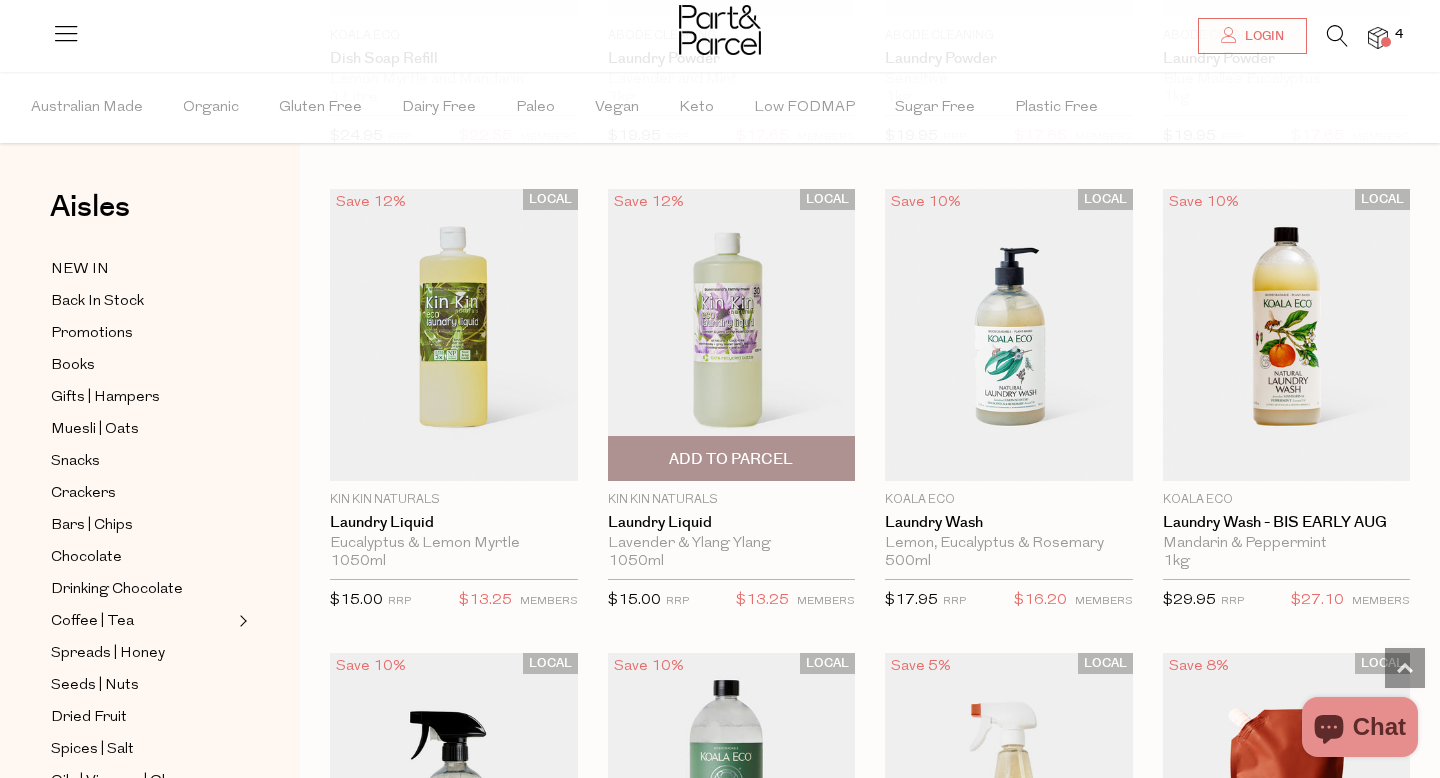 scroll, scrollTop: 4710, scrollLeft: 0, axis: vertical 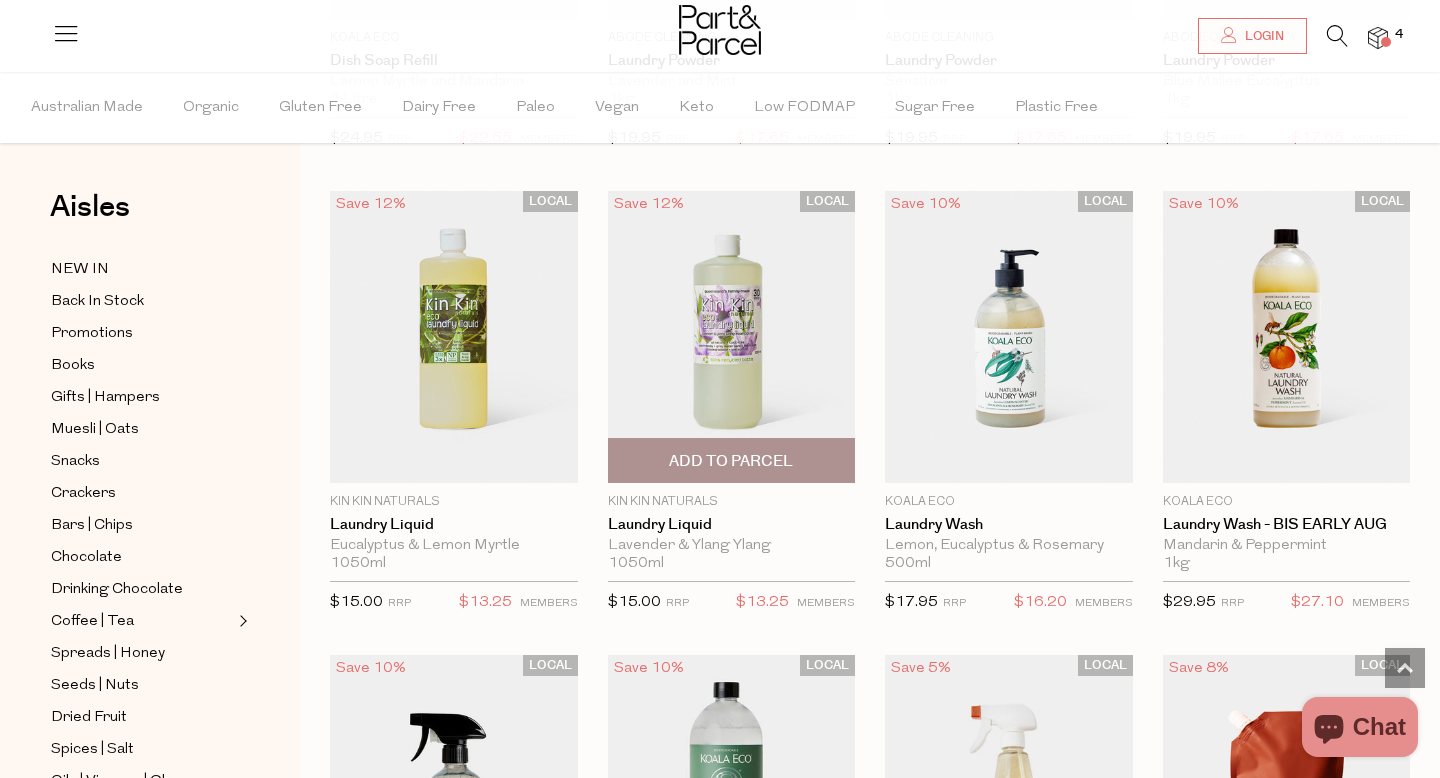 click at bounding box center (732, 337) 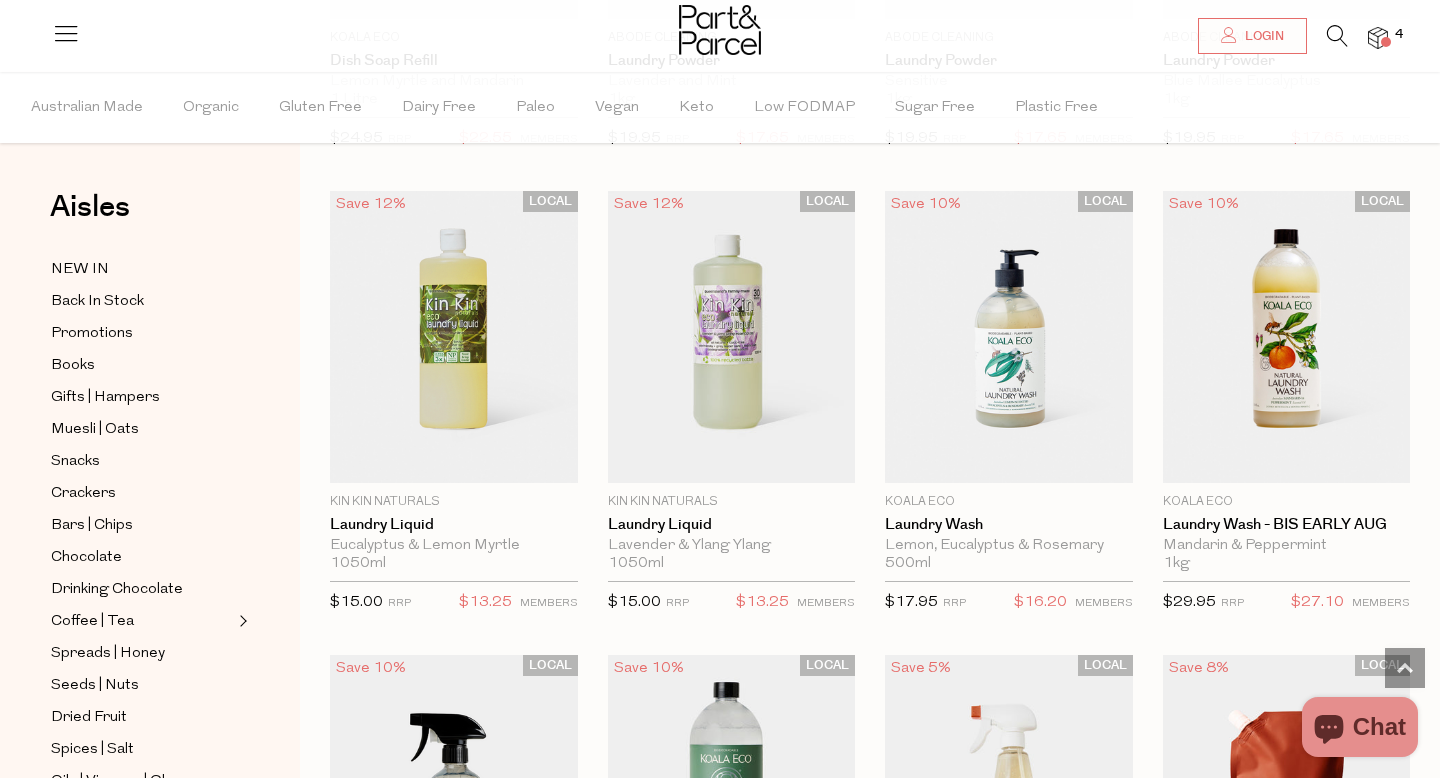click on "4" at bounding box center (1368, 38) 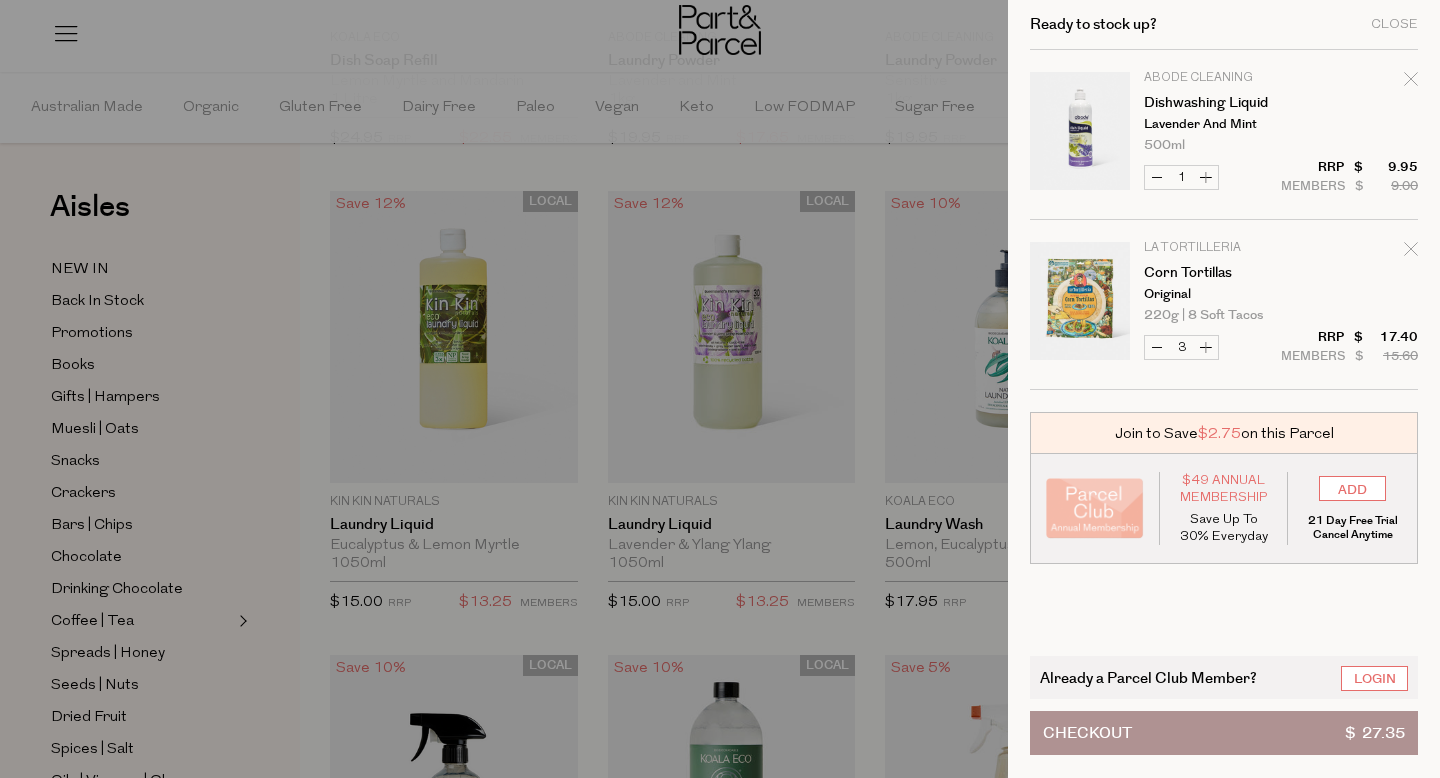 click on "Decrease Dishwashing Liquid" at bounding box center [1157, 177] 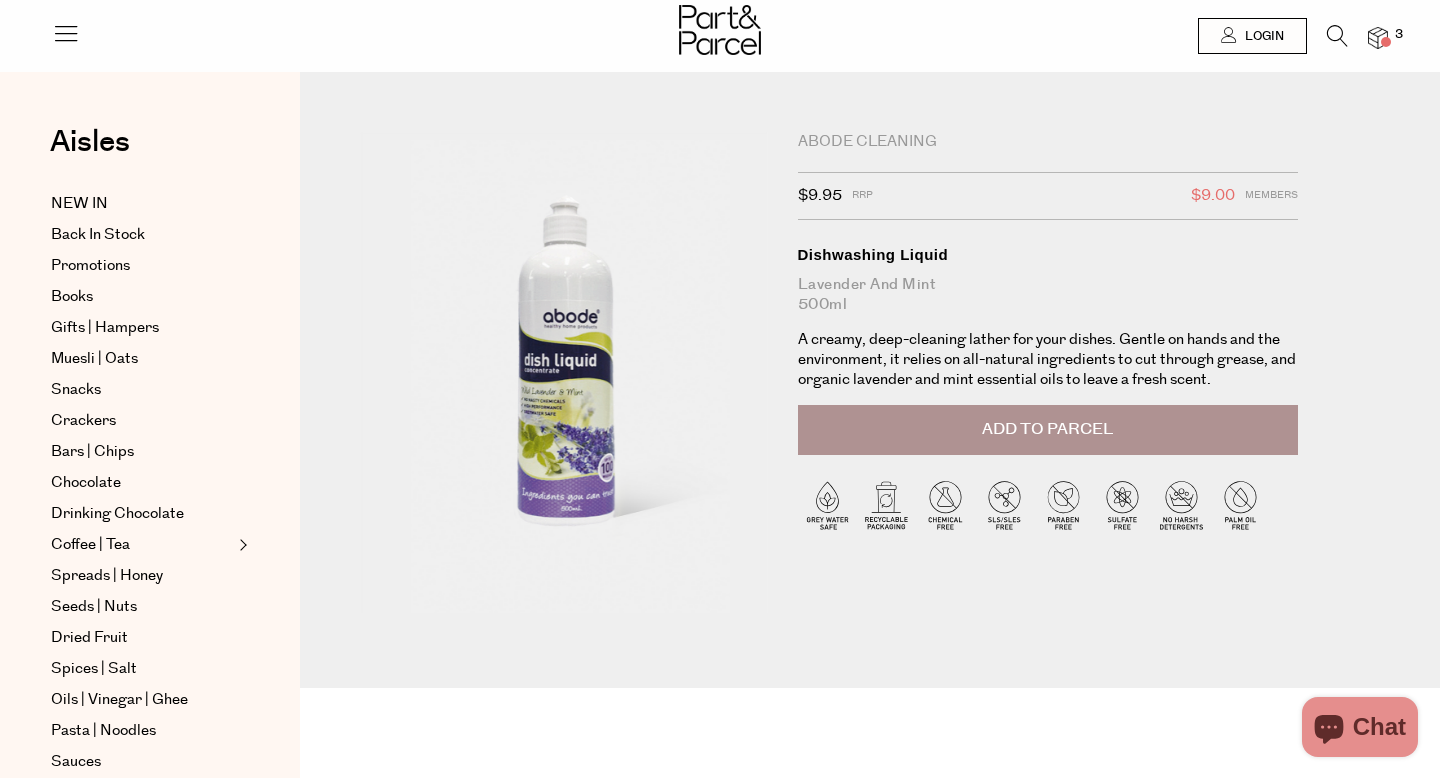 scroll, scrollTop: 0, scrollLeft: 0, axis: both 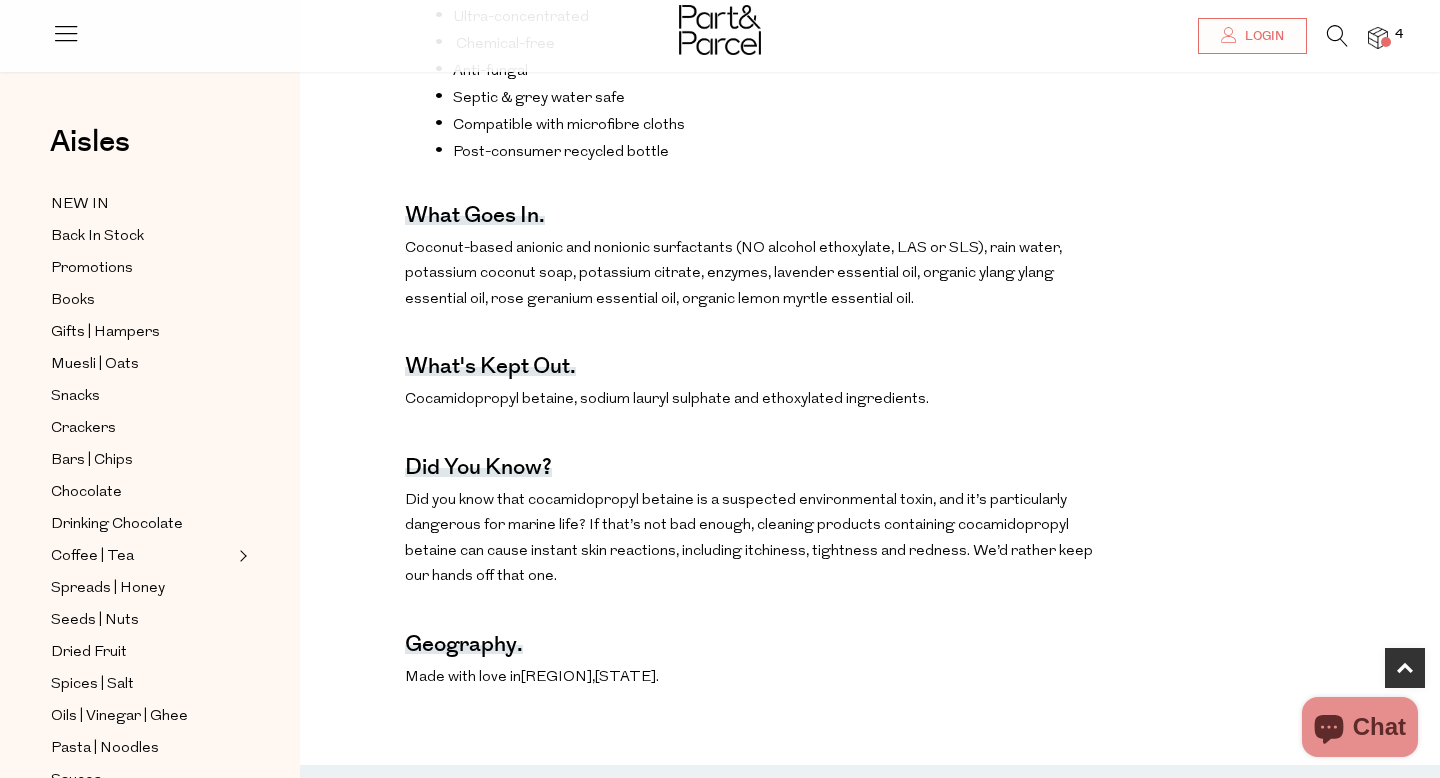 click on "The Benefits.
Ultra-concentrated
Chemical-free
Anti-fungal
Septic & grey water safe
Compatible with microfibre cloths
Post-consumer recycled bottle
What Goes In.
Coconut-based anionic and nonionic surfactants (NO alcohol ethoxylate, LAS or SLS), rain water, potassium coconut soap, potassium citrate, enzymes, lavender essential oil, organic ylang ylang essential oil, rose geranium essential oil, organic lemon myrtle essential oil.
What's Kept Out.
Cocamidopropyl betaine, sodium lauryl sulphate and ethoxylated ingredients.
Did You Know?
Did you know that cocamidopropyl betaine is a suspected environmental toxin, and it’s particularly dangerous for marine life? If that’s not bad enough, cleaning products containing cocamidopropyl betaine can cause instant skin reactions, including itchiness, tightness and redness. We’d rather keep our hands off that one.
Geography.
Made with love in" at bounding box center [754, 316] 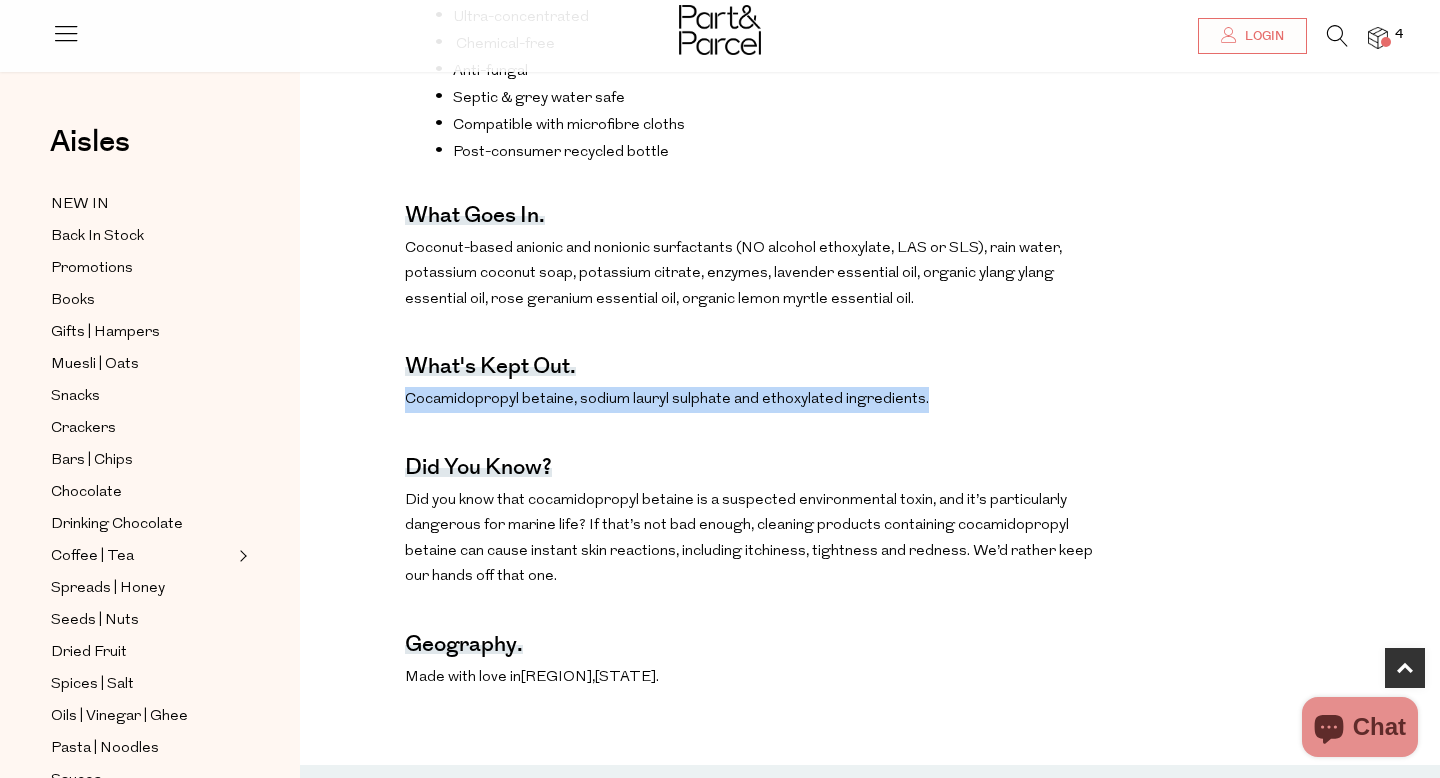 drag, startPoint x: 399, startPoint y: 393, endPoint x: 939, endPoint y: 407, distance: 540.18146 